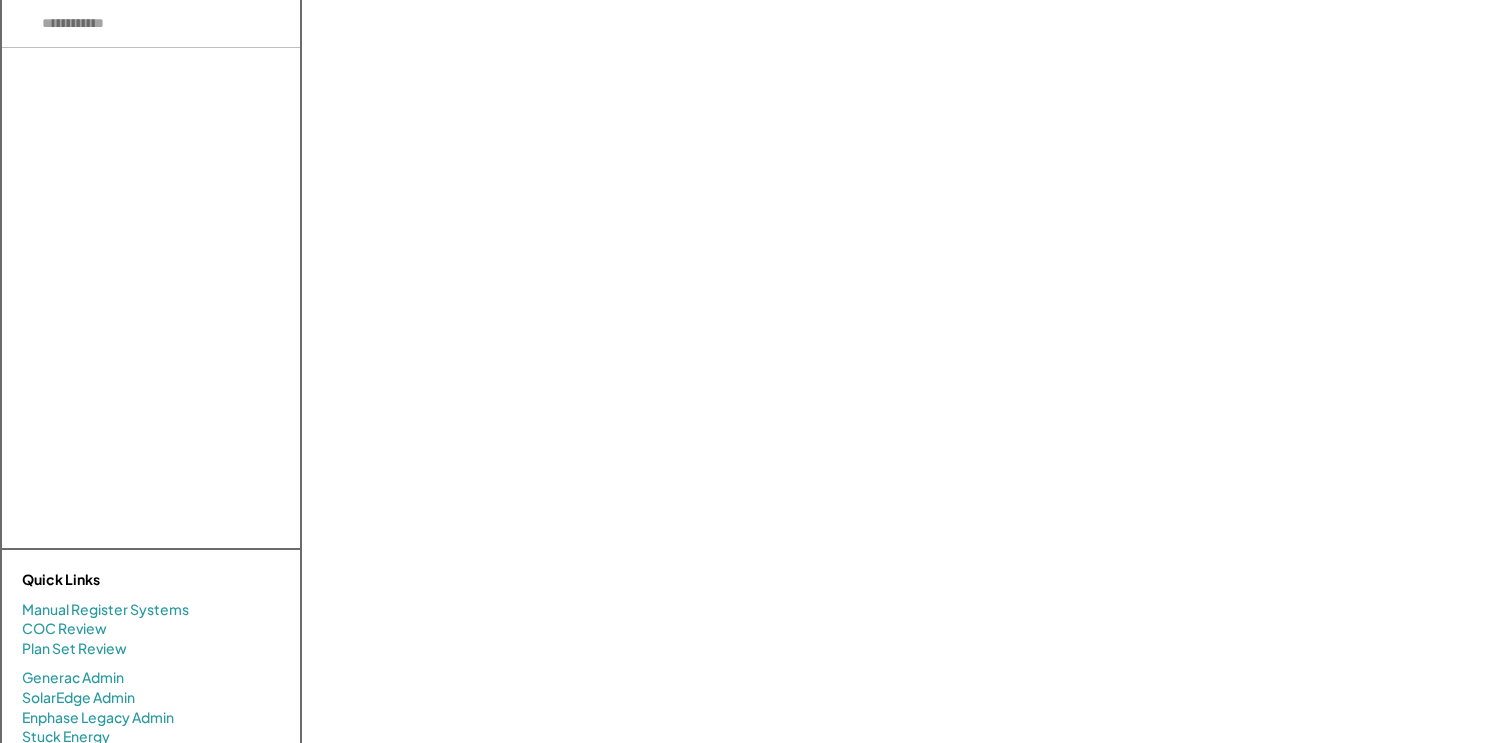 scroll, scrollTop: 0, scrollLeft: 0, axis: both 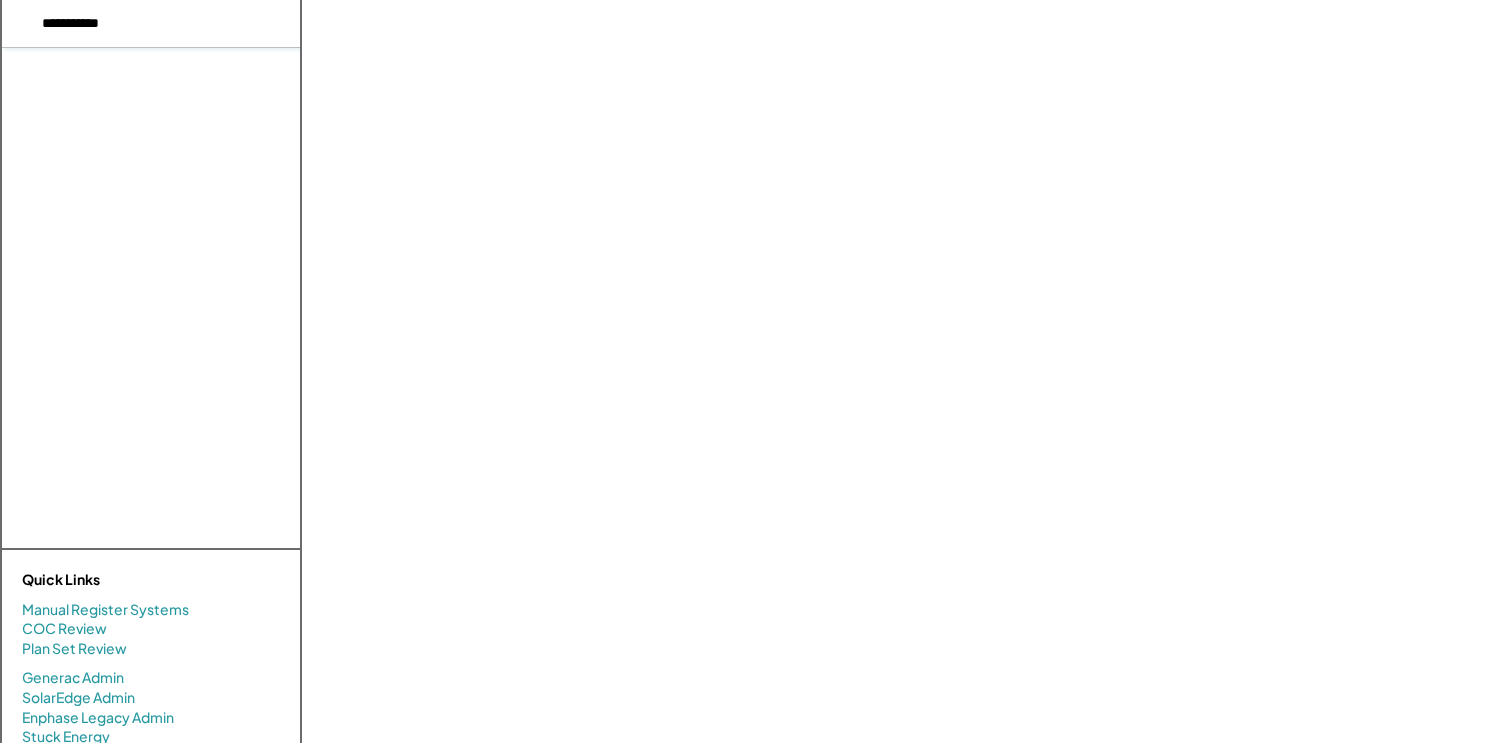 type on "**********" 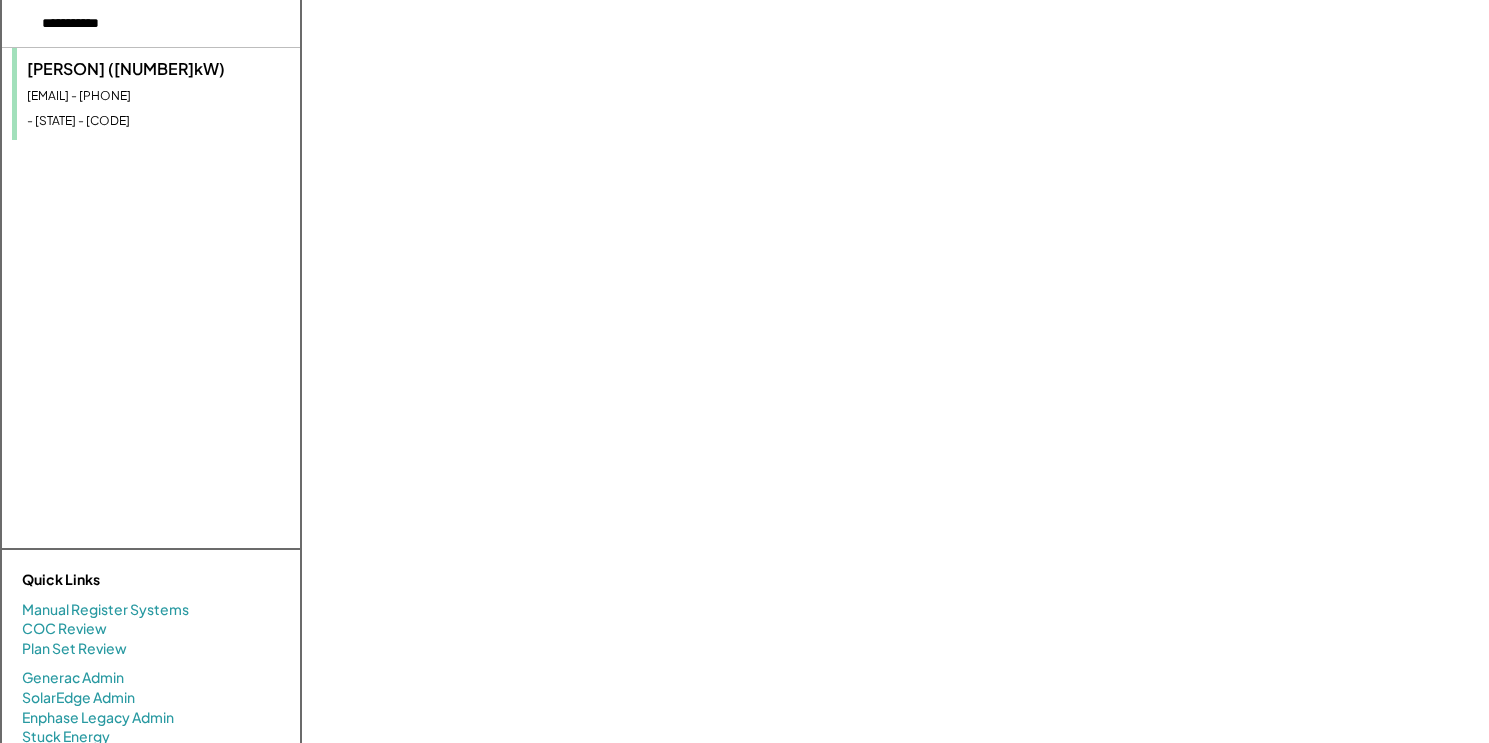 click on "- [STATE] - [CODE]" at bounding box center [158, 121] 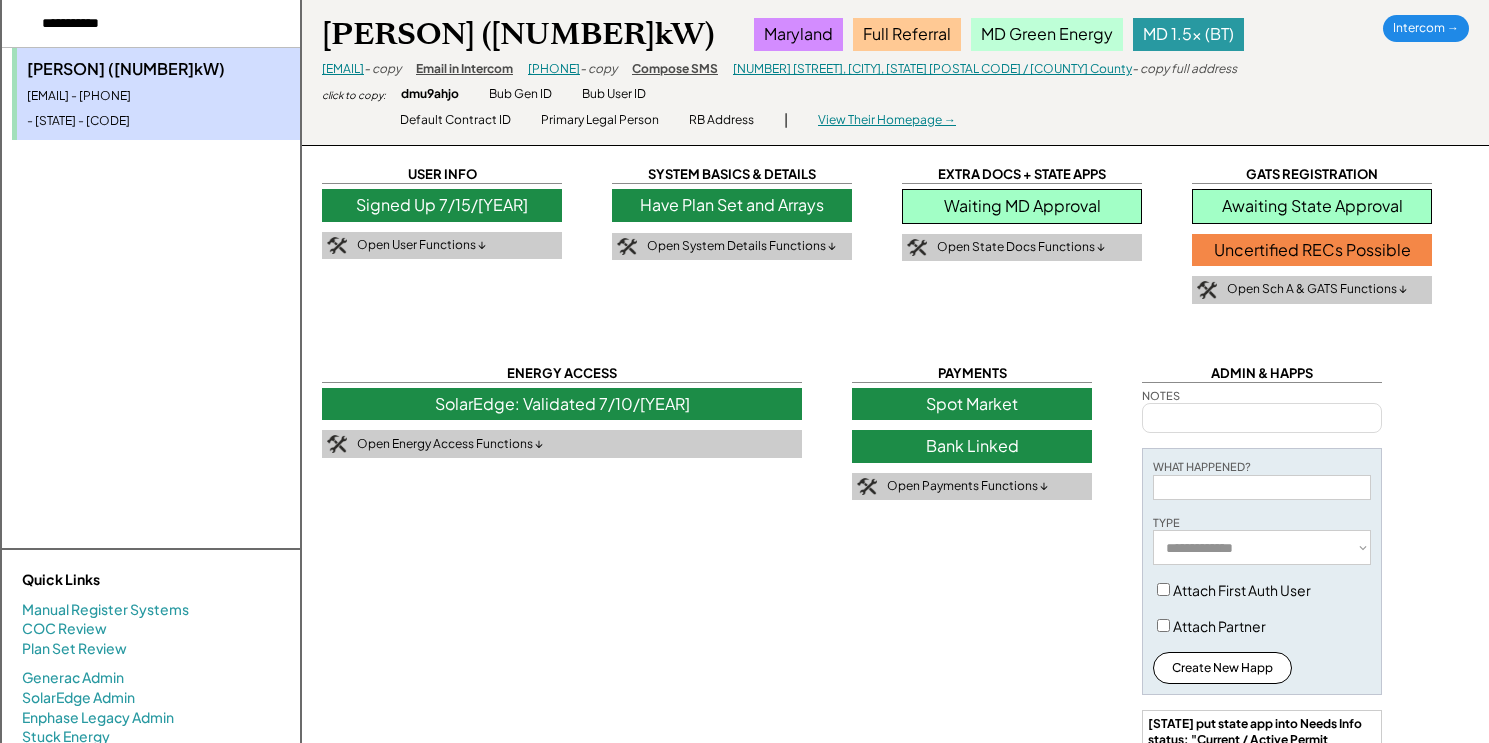 click on "Have Plan Set and Arrays" at bounding box center (732, 205) 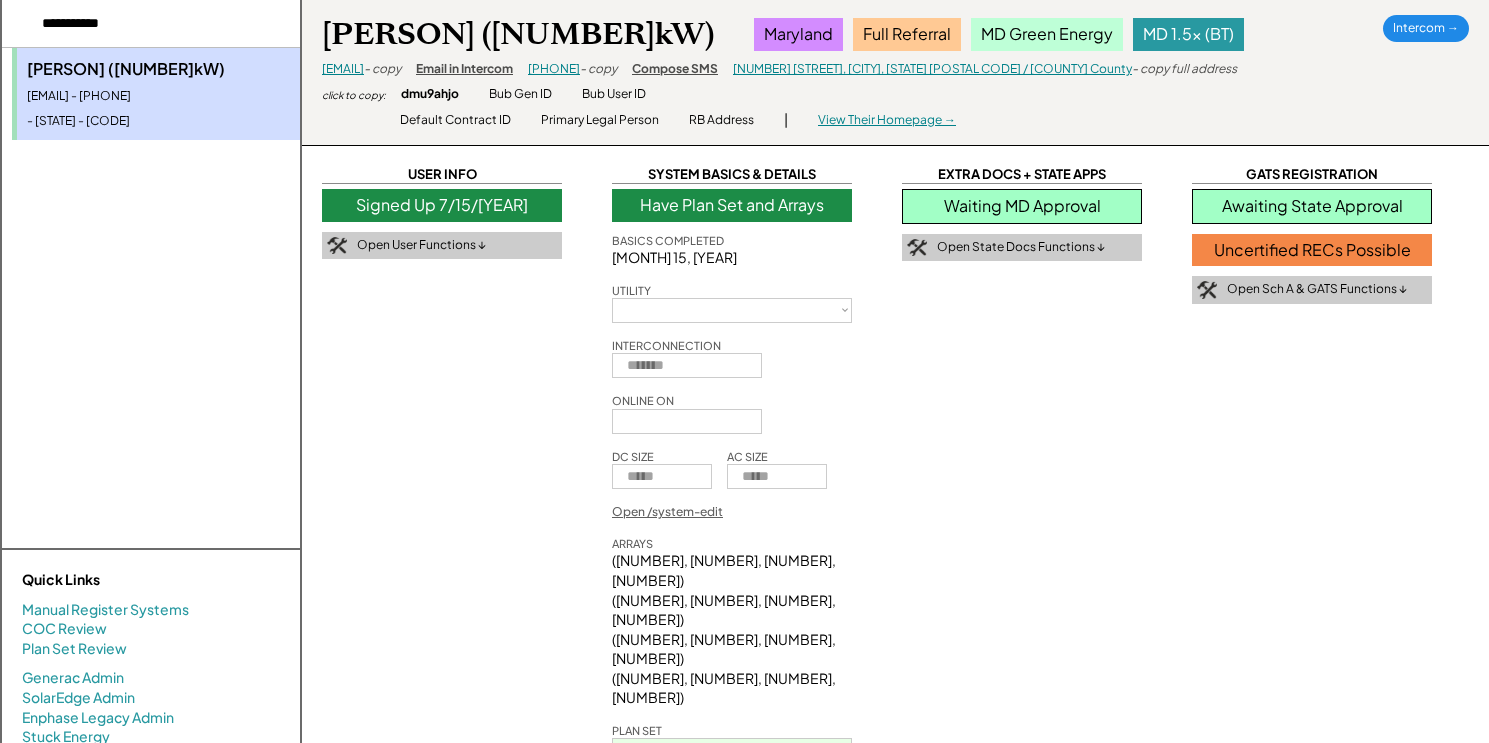 select on "**********" 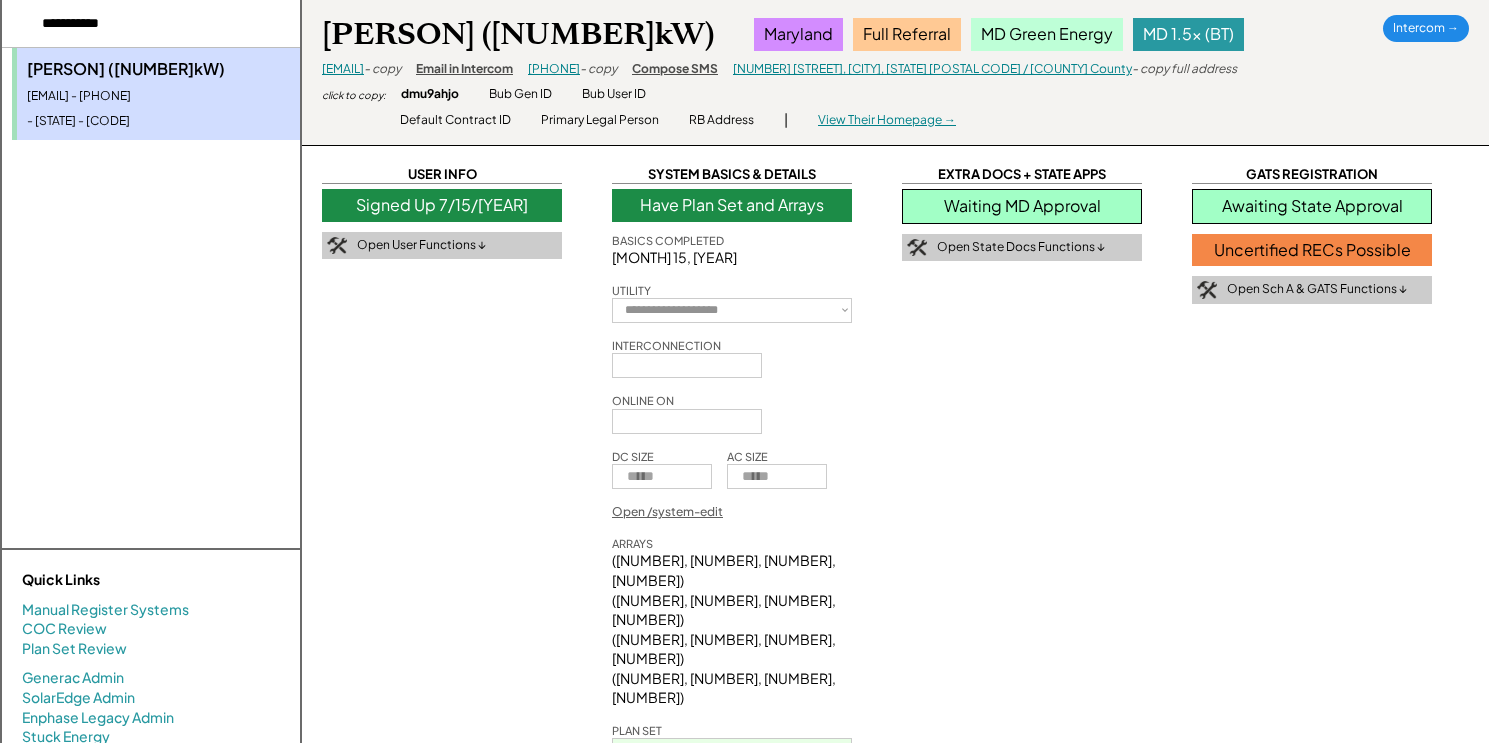 click on "Waiting MD Approval" at bounding box center (1022, 206) 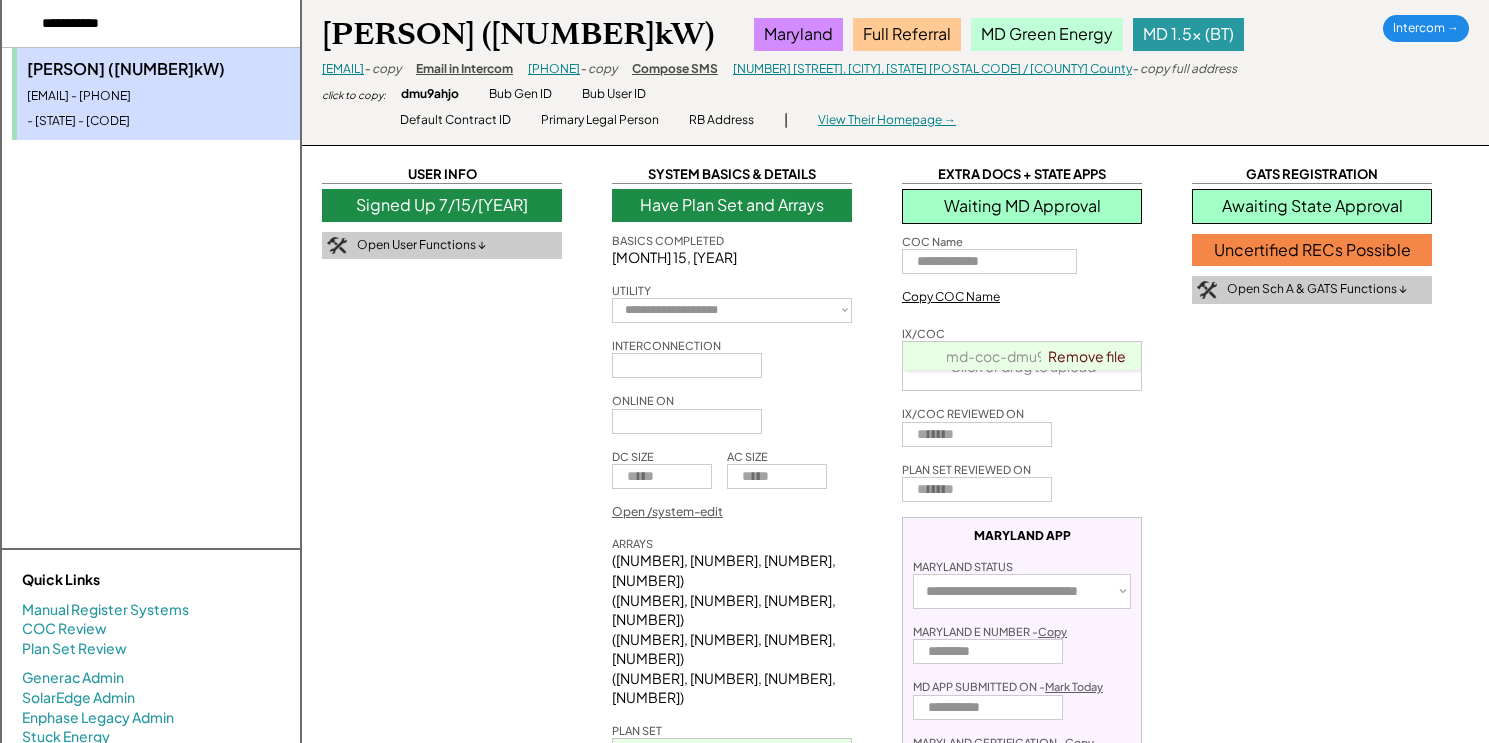 click on "md-coc-dmu9ahjo.pdf" at bounding box center (1023, 356) 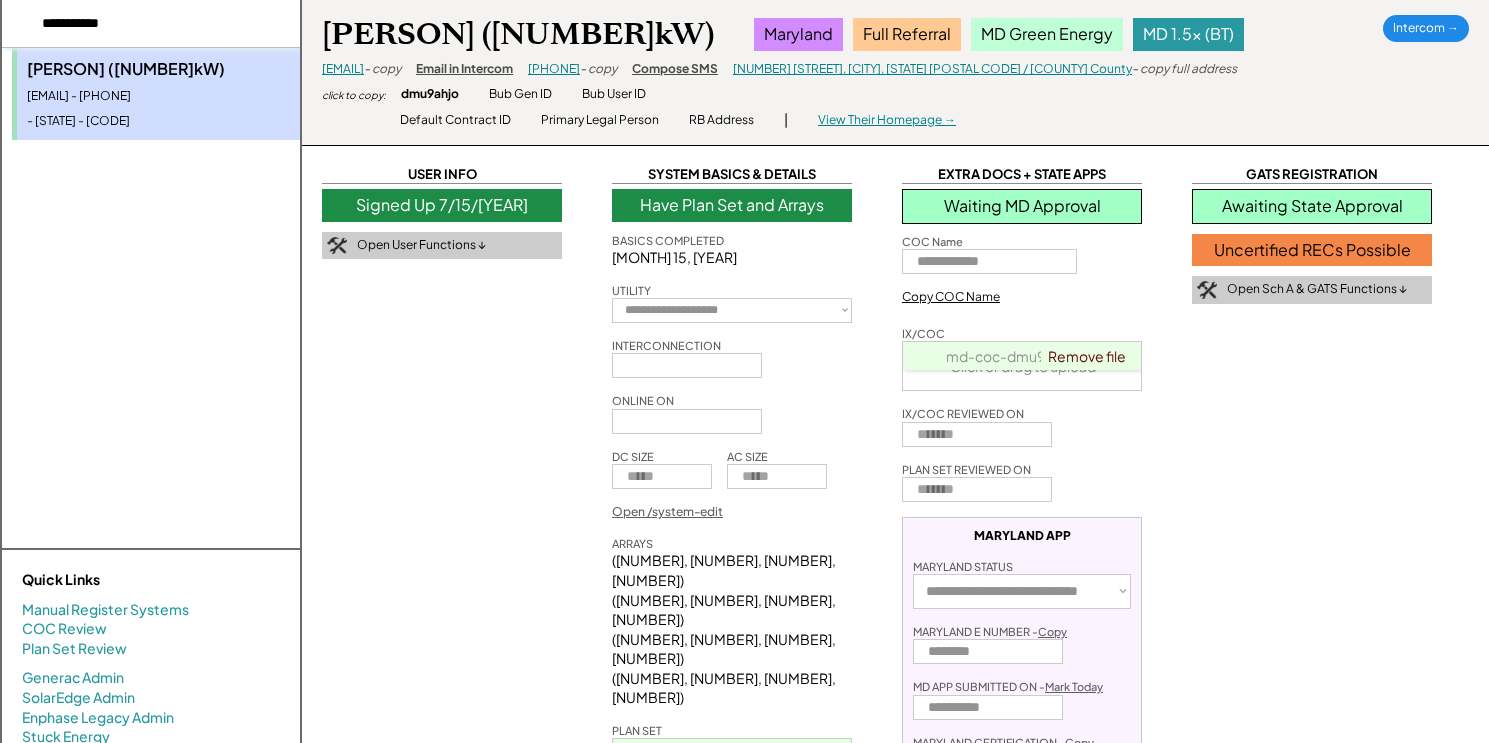 click at bounding box center (151, 24) 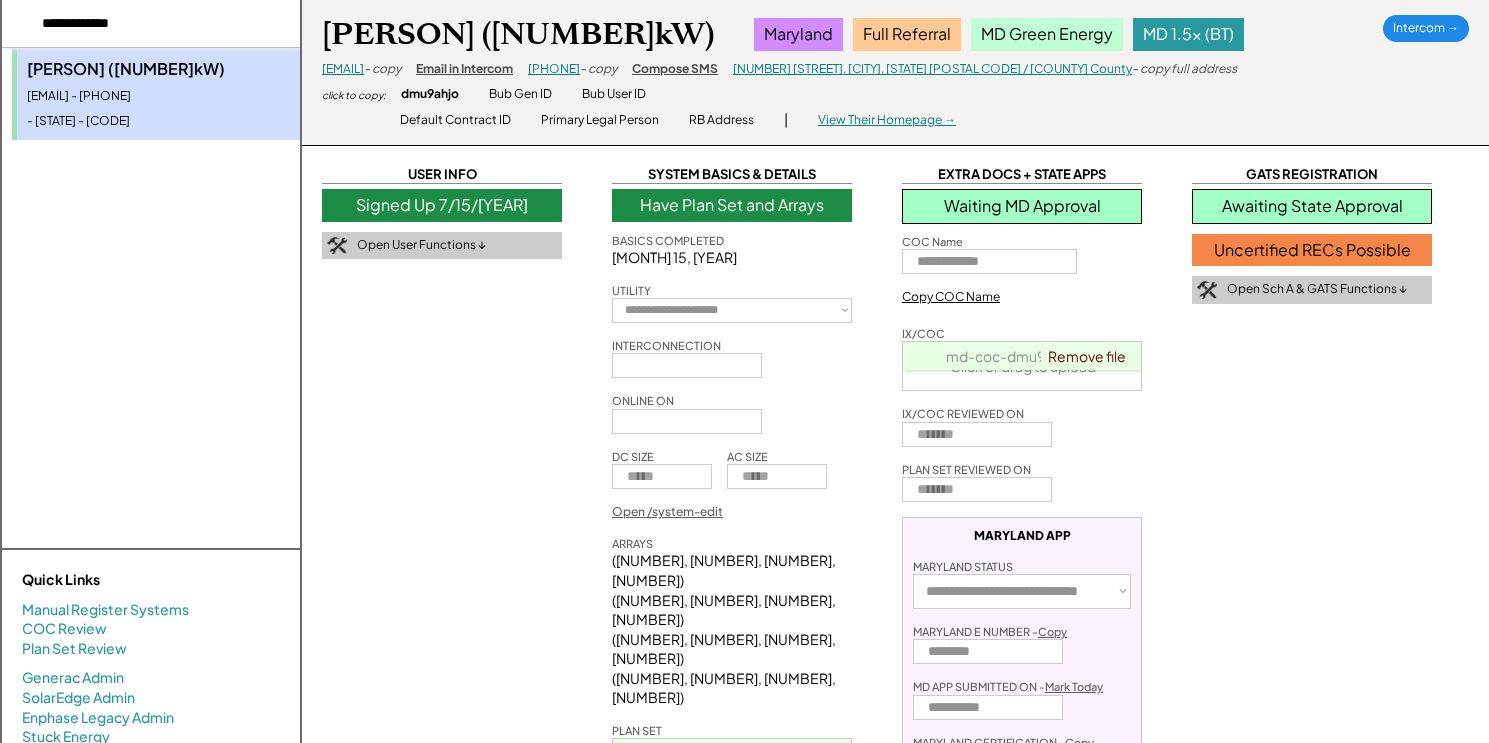 type on "**********" 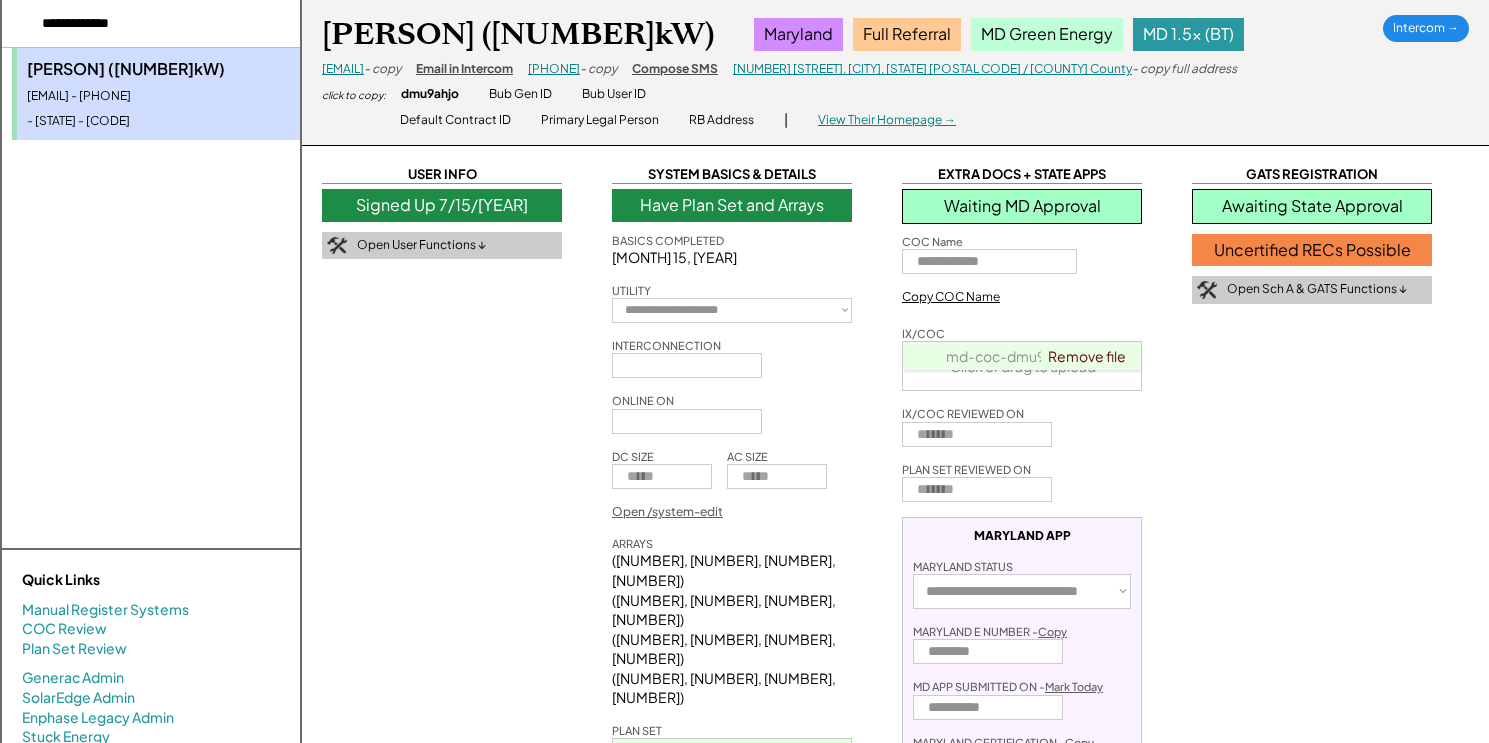 click on "[PERSON] ([NUMBER]kW) [EMAIL] - [PHONE]  - [STATE] - [CODE]" at bounding box center (151, 298) 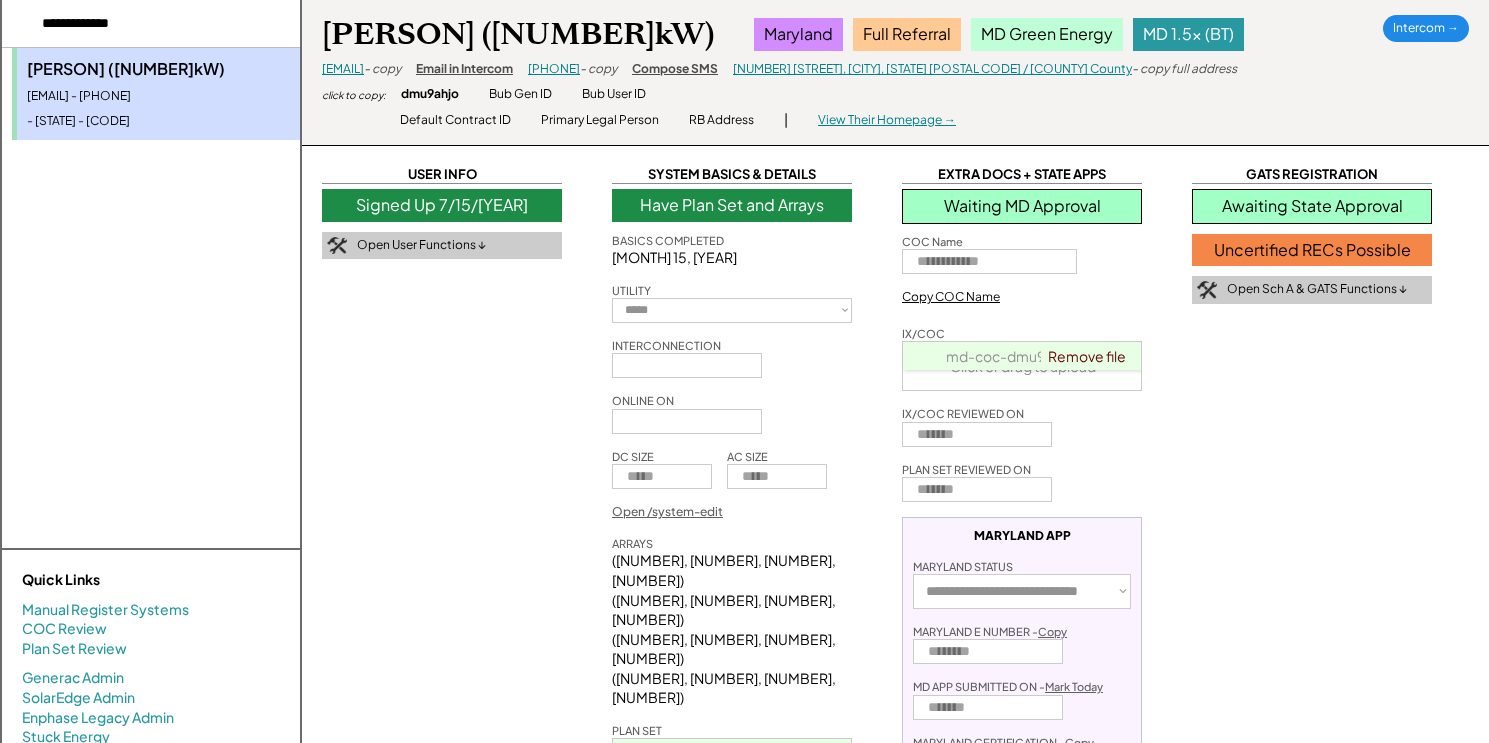 select on "**********" 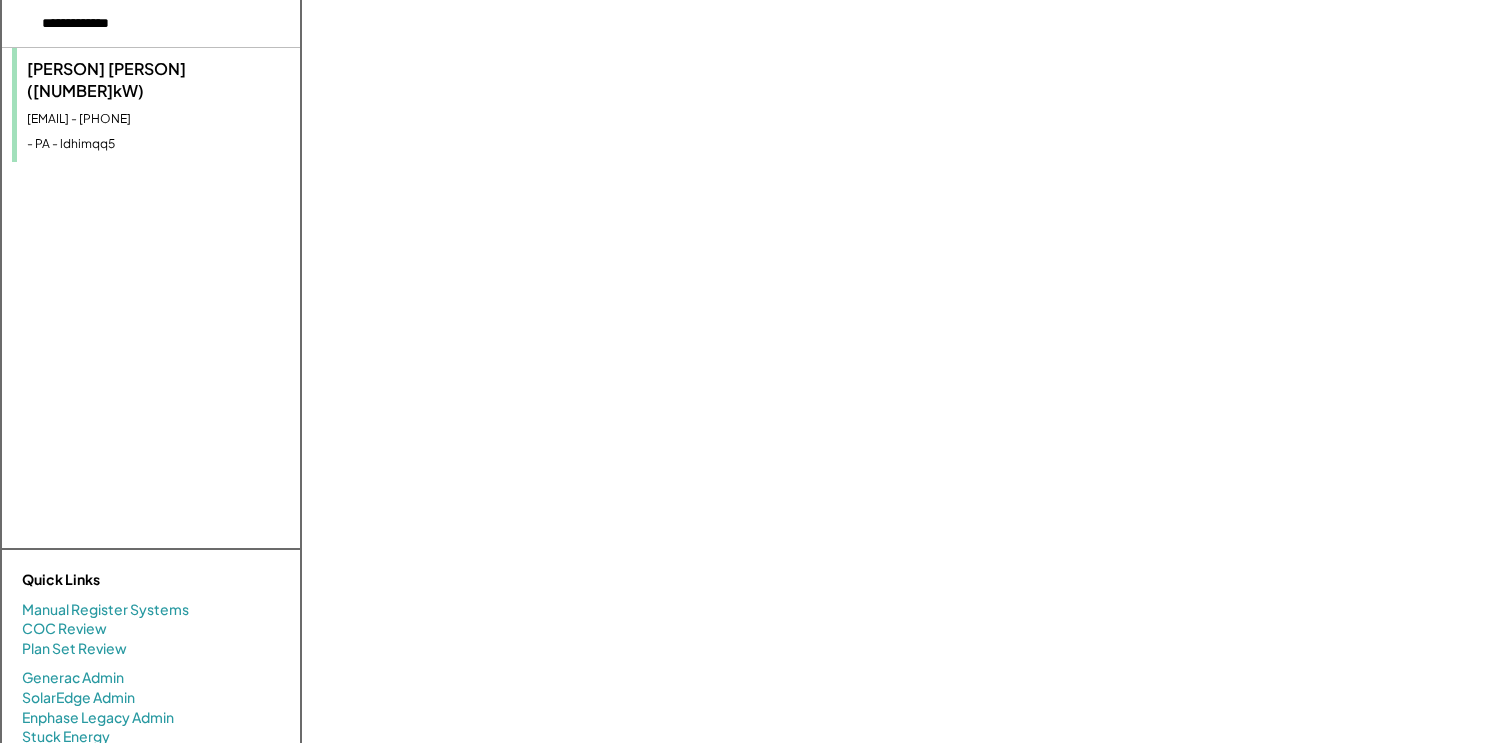 click on "[PERSON] [PERSON] ([NUMBER]kW) [EMAIL] - [PHONE]  - [STATE] - [CODE]" at bounding box center (156, 105) 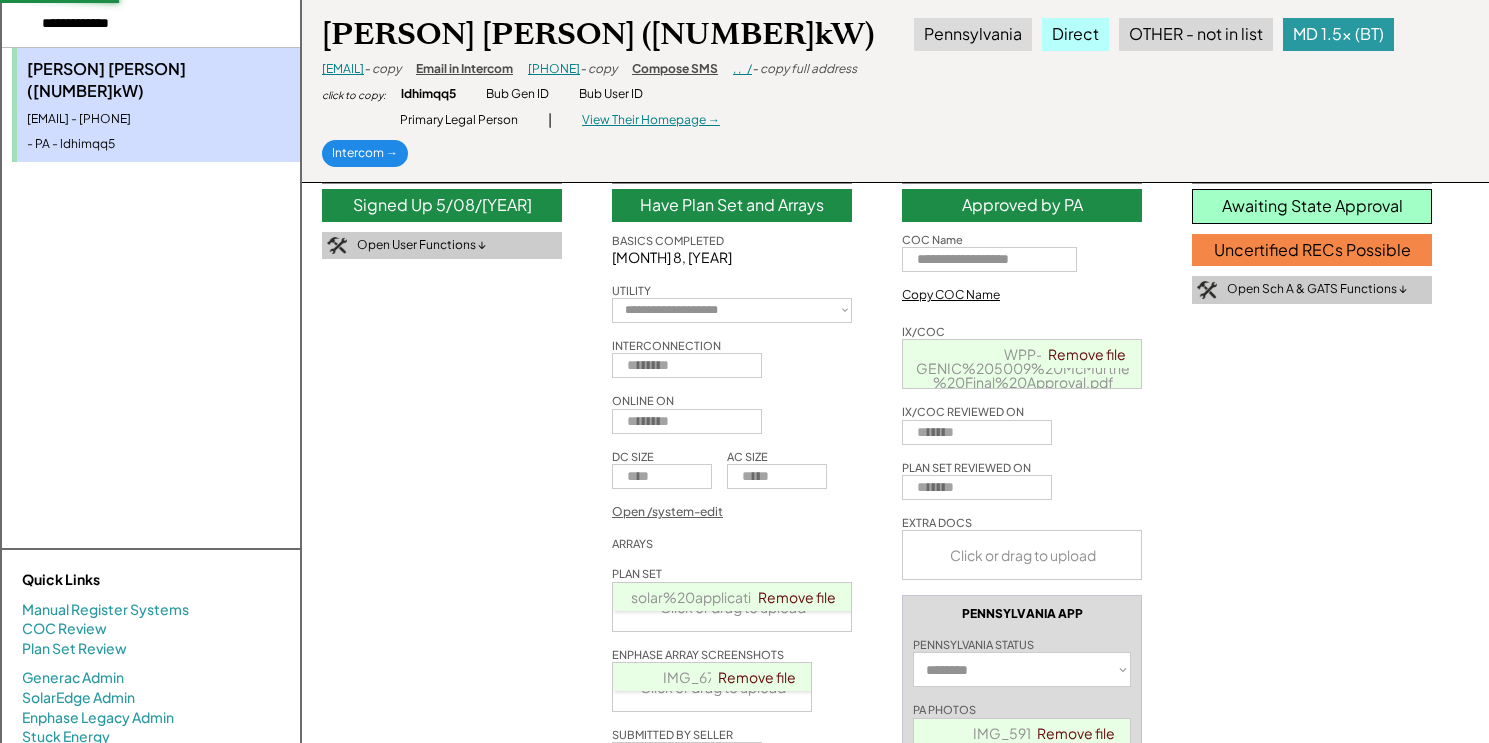 select on "**********" 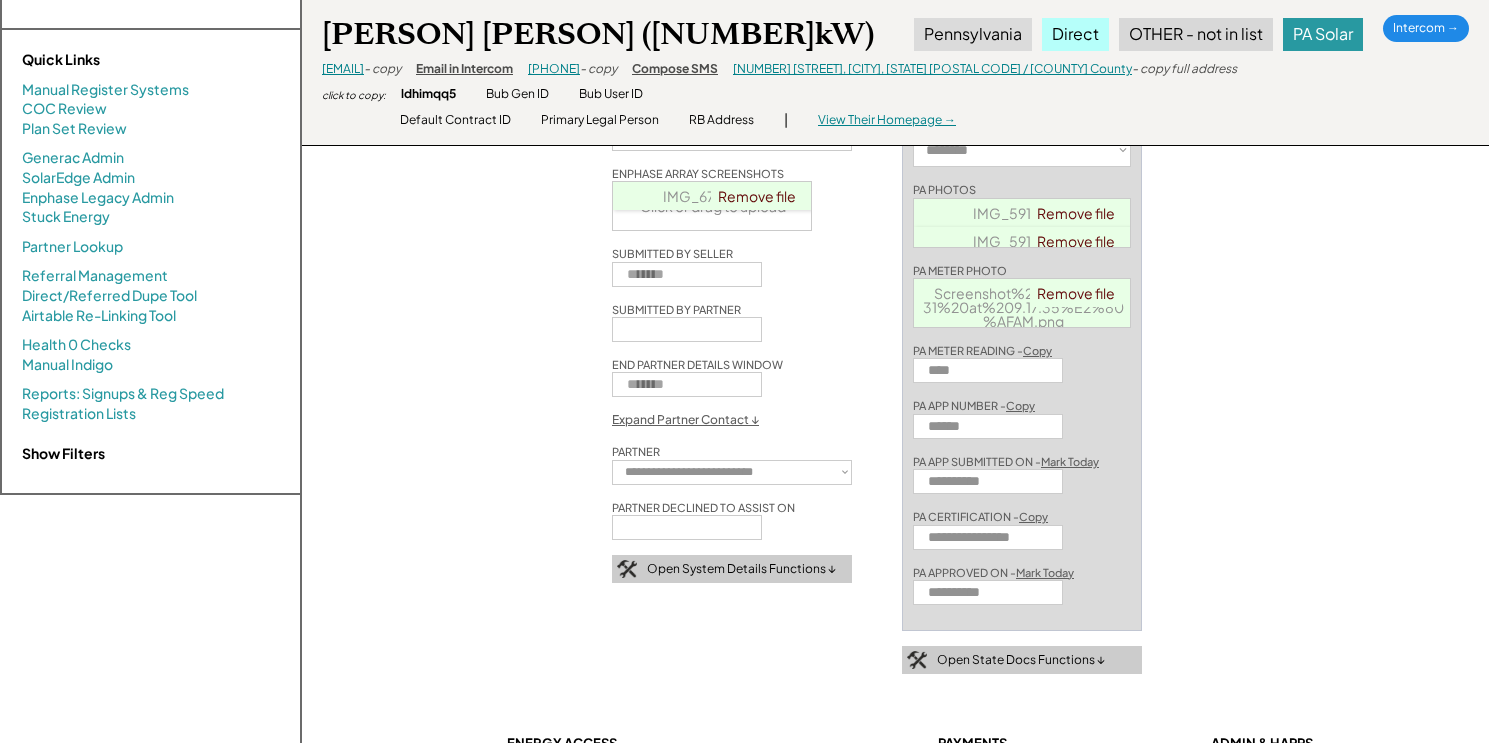 scroll, scrollTop: 533, scrollLeft: 0, axis: vertical 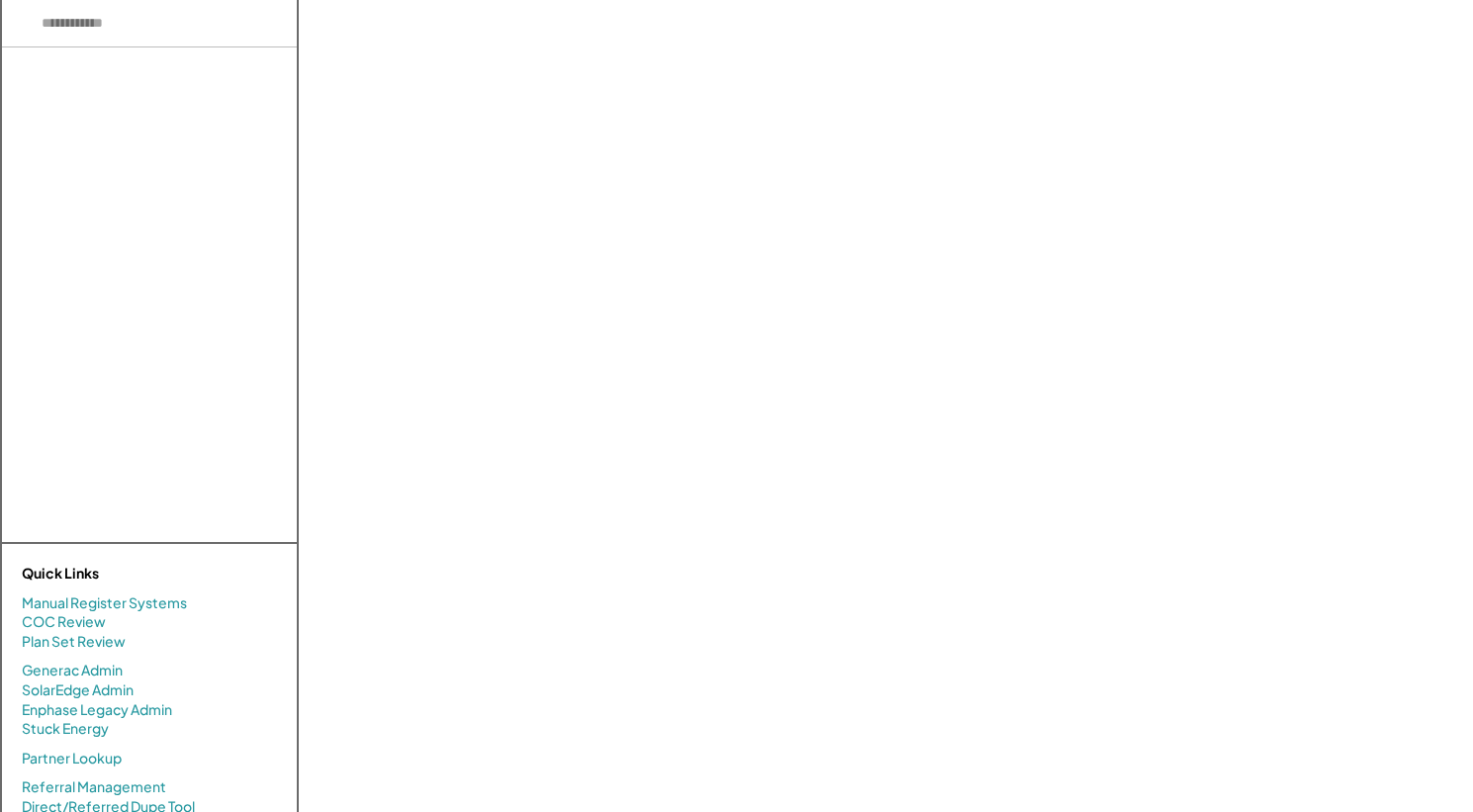 click at bounding box center (149, 24) 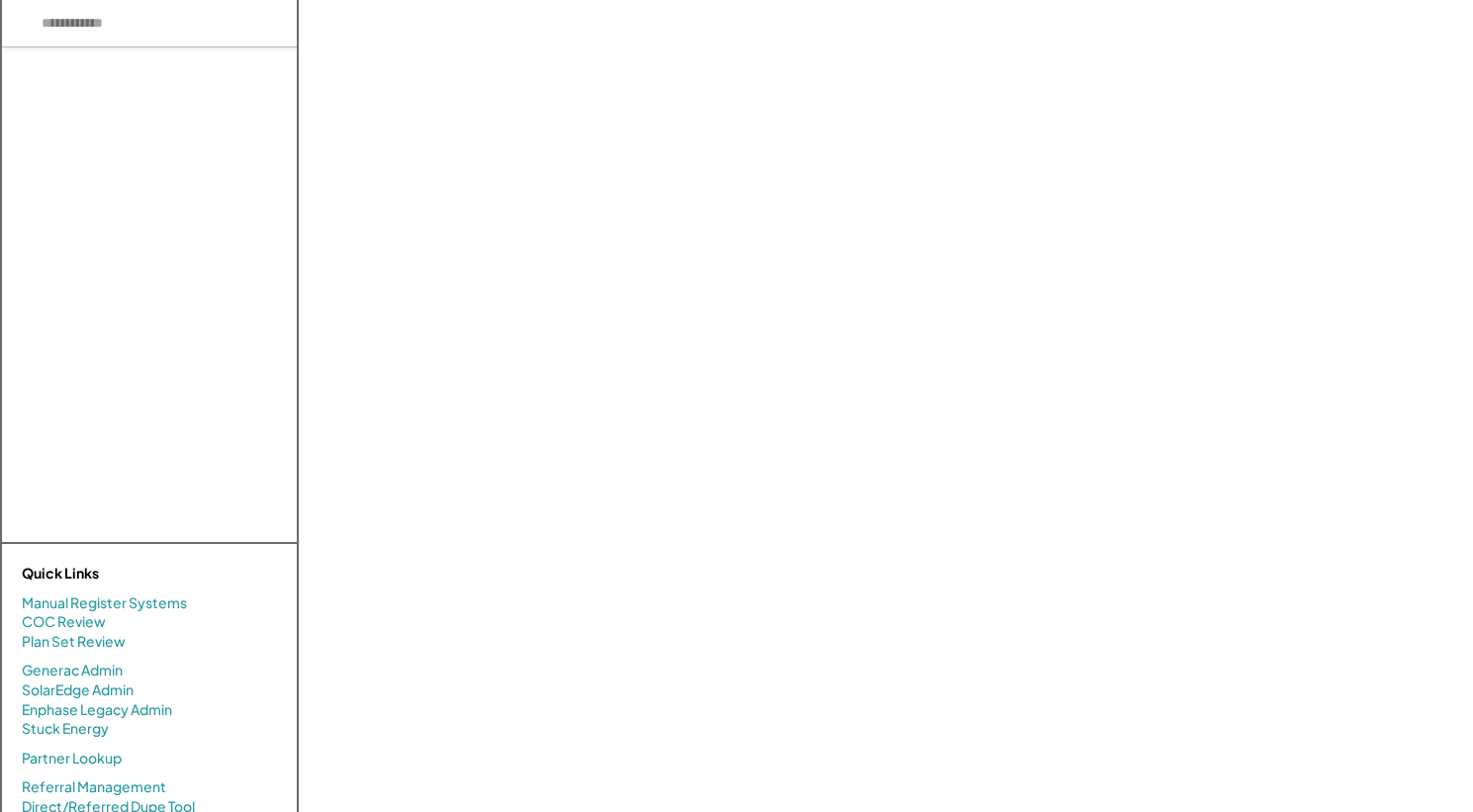 drag, startPoint x: 132, startPoint y: 143, endPoint x: 176, endPoint y: 110, distance: 55 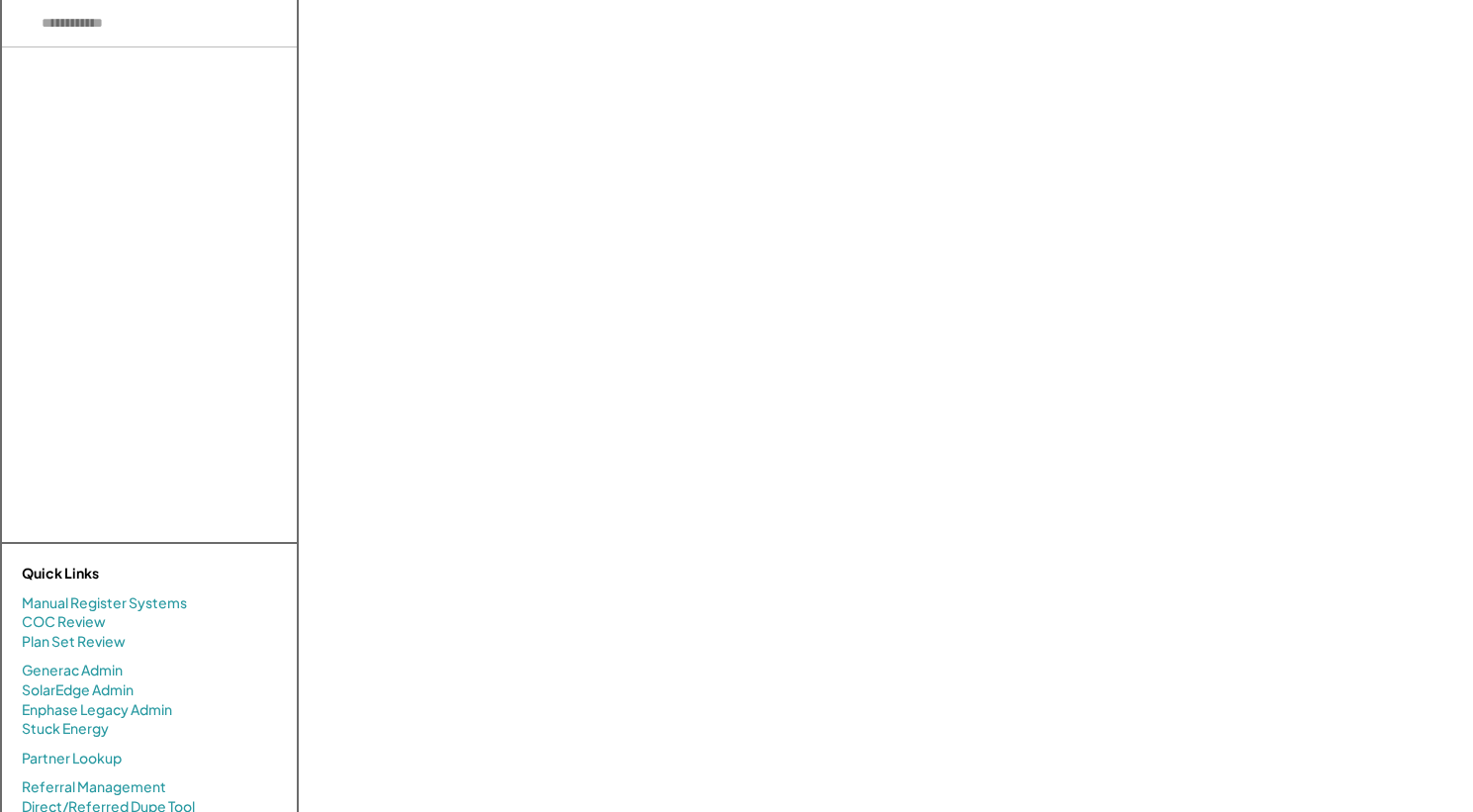 click at bounding box center [149, 24] 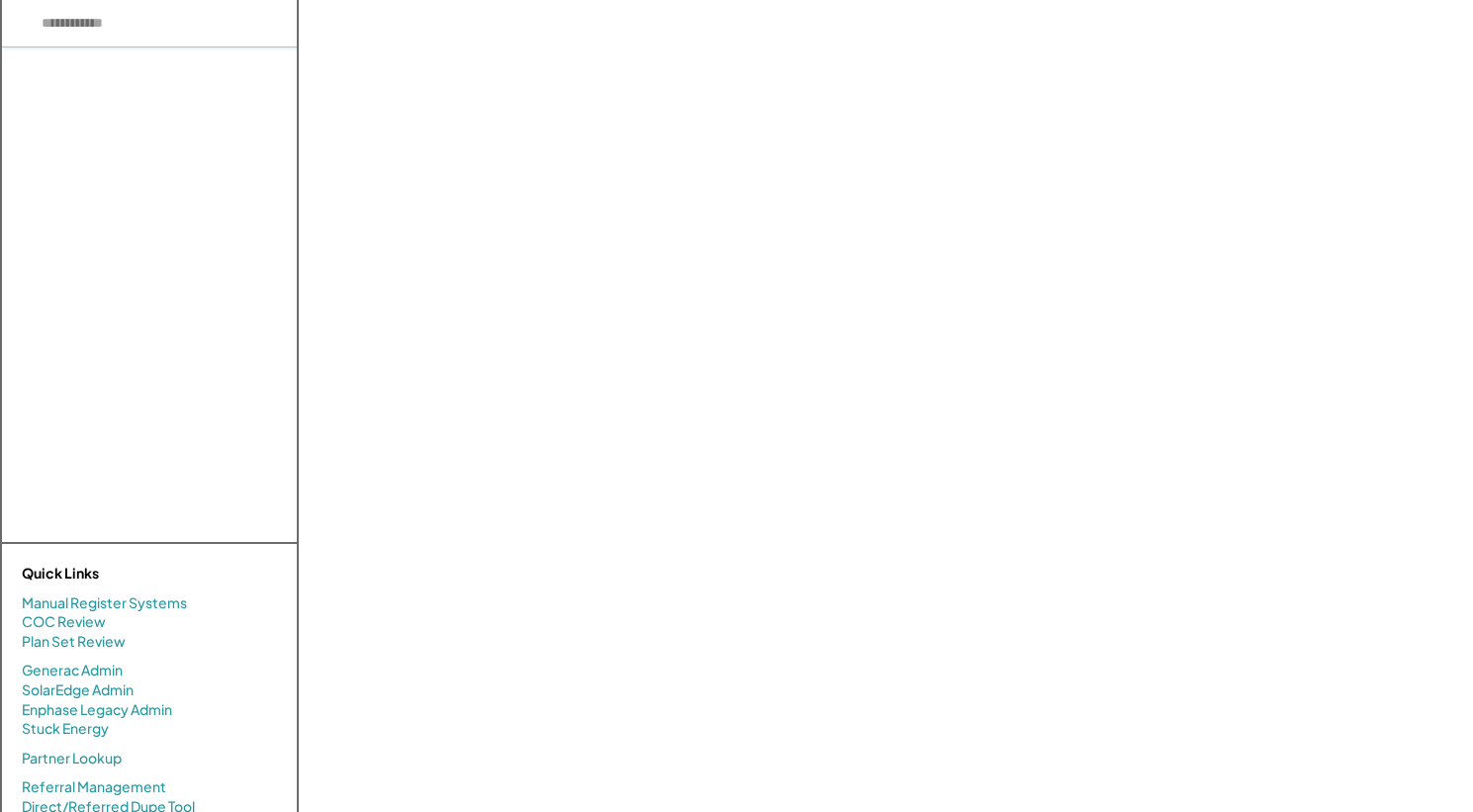 paste on "********" 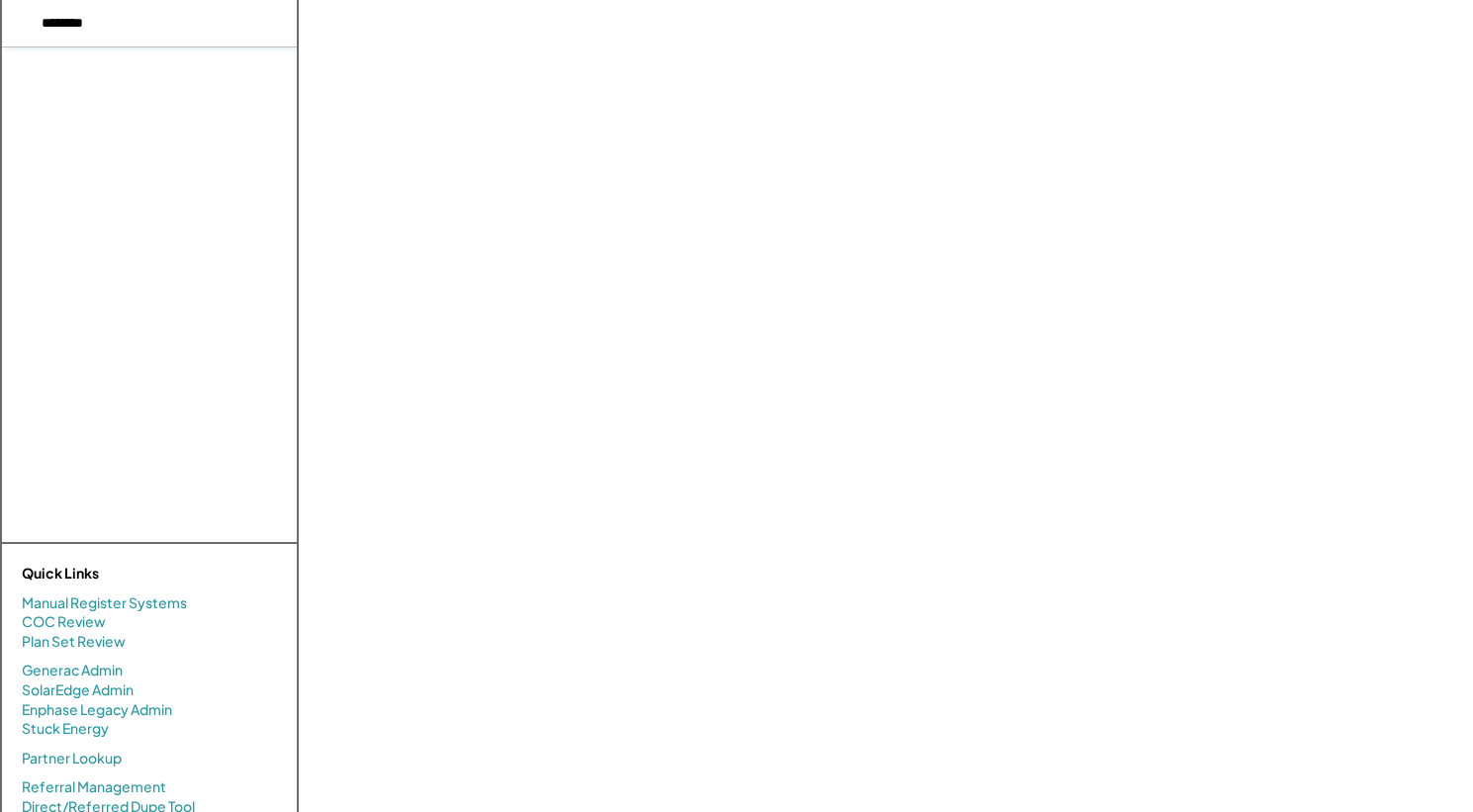 type on "********" 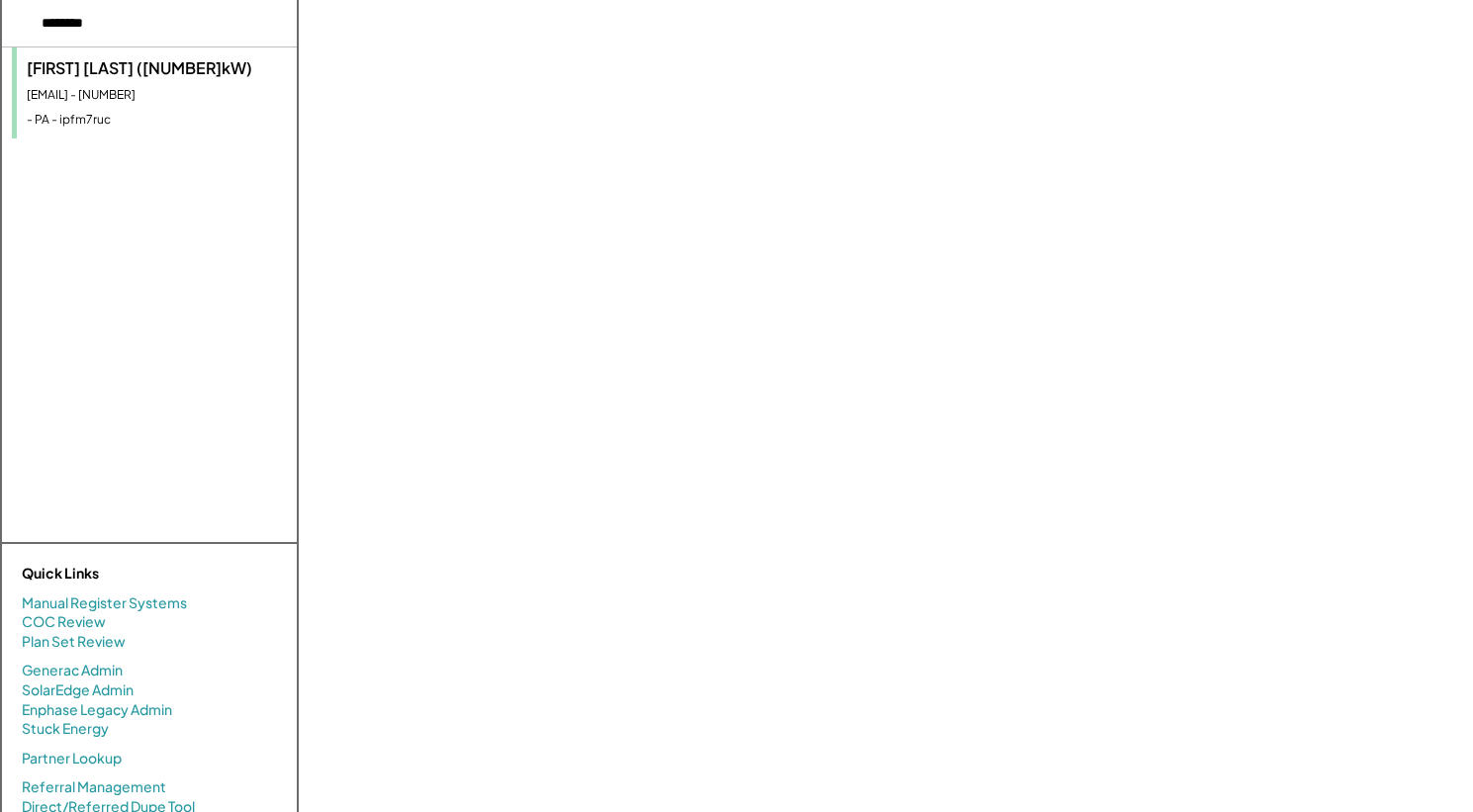 click on "sanders456@live.com - 2108070209" at bounding box center (156, 95) 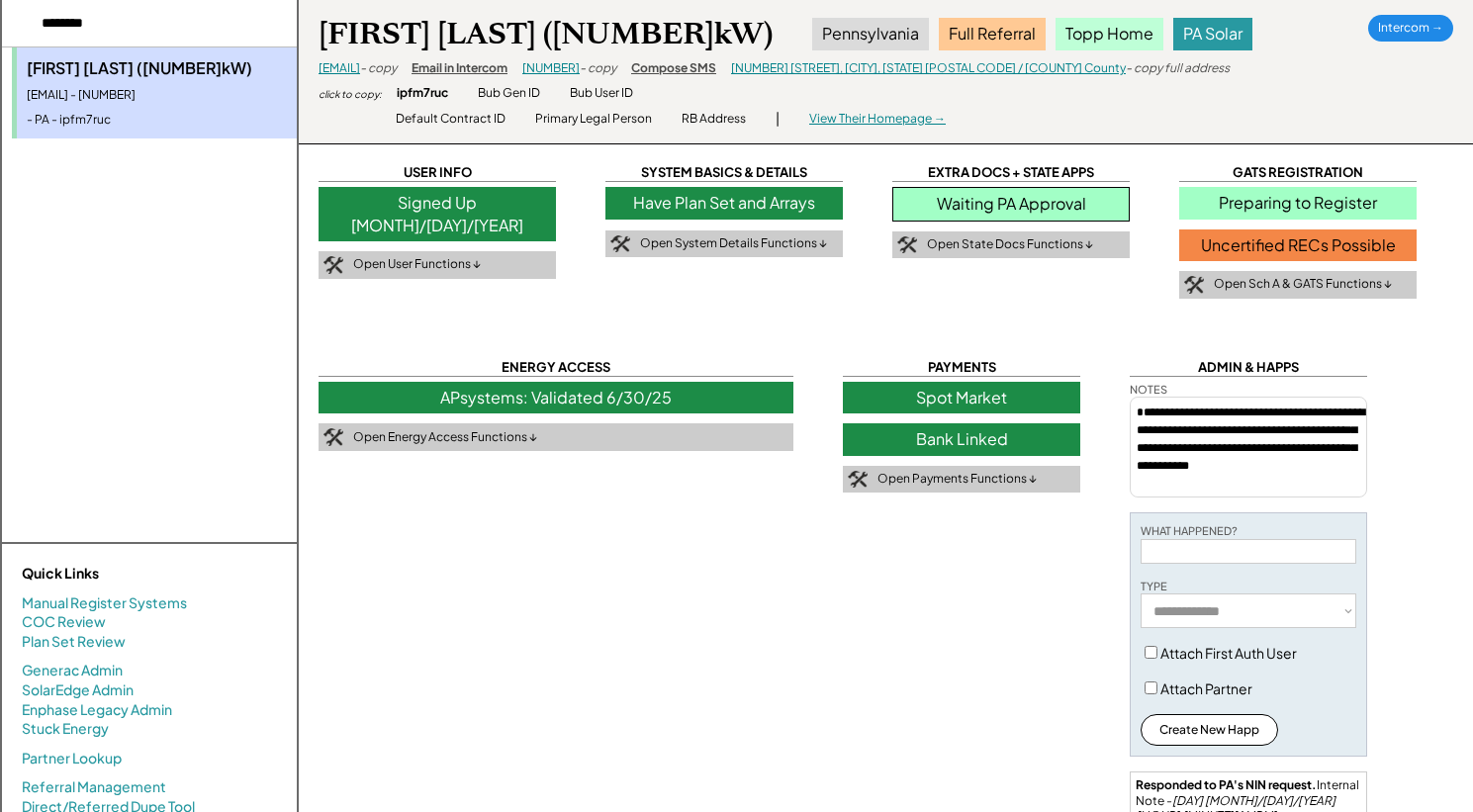 click on "Have Plan Set and Arrays" at bounding box center (724, 203) 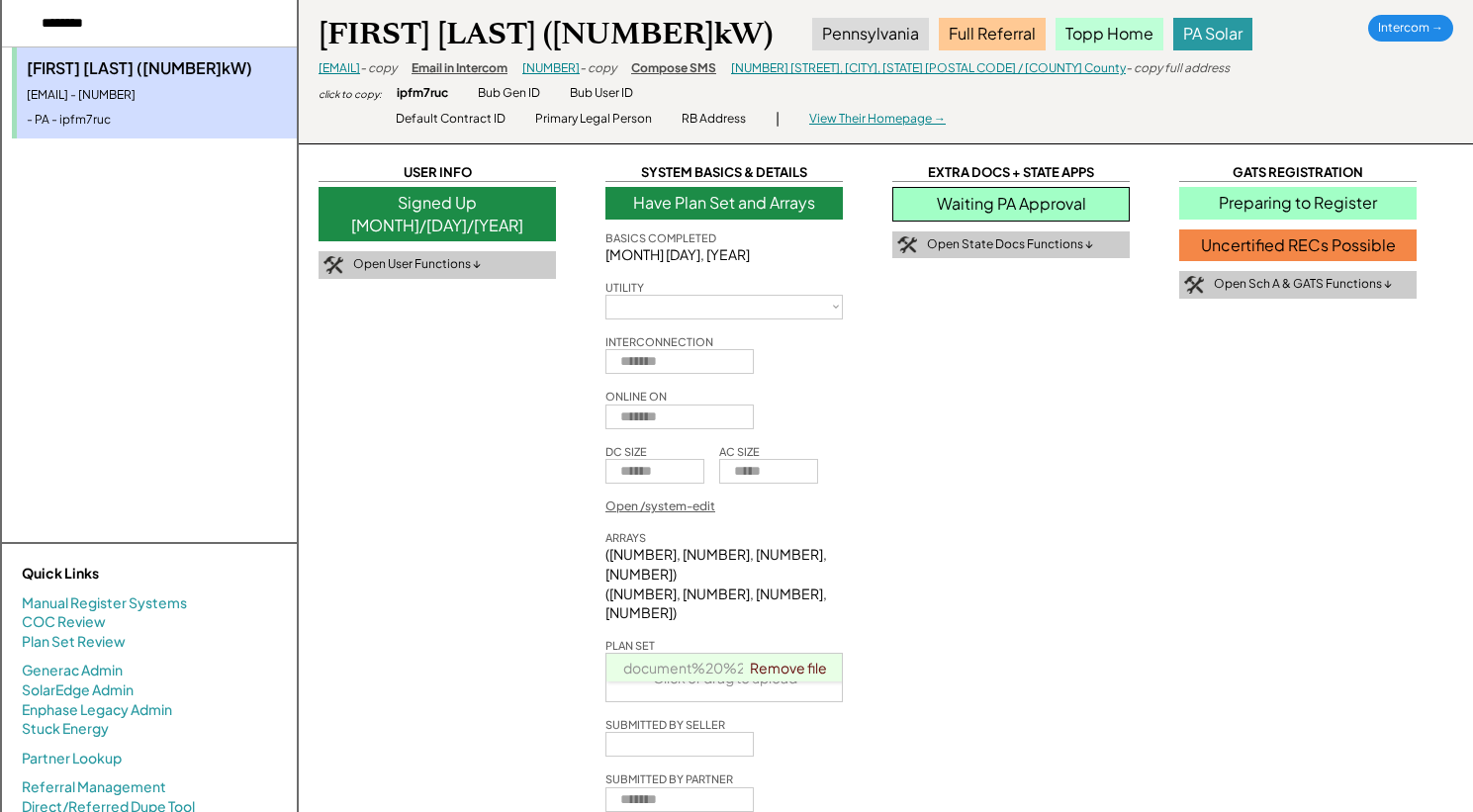 select on "**********" 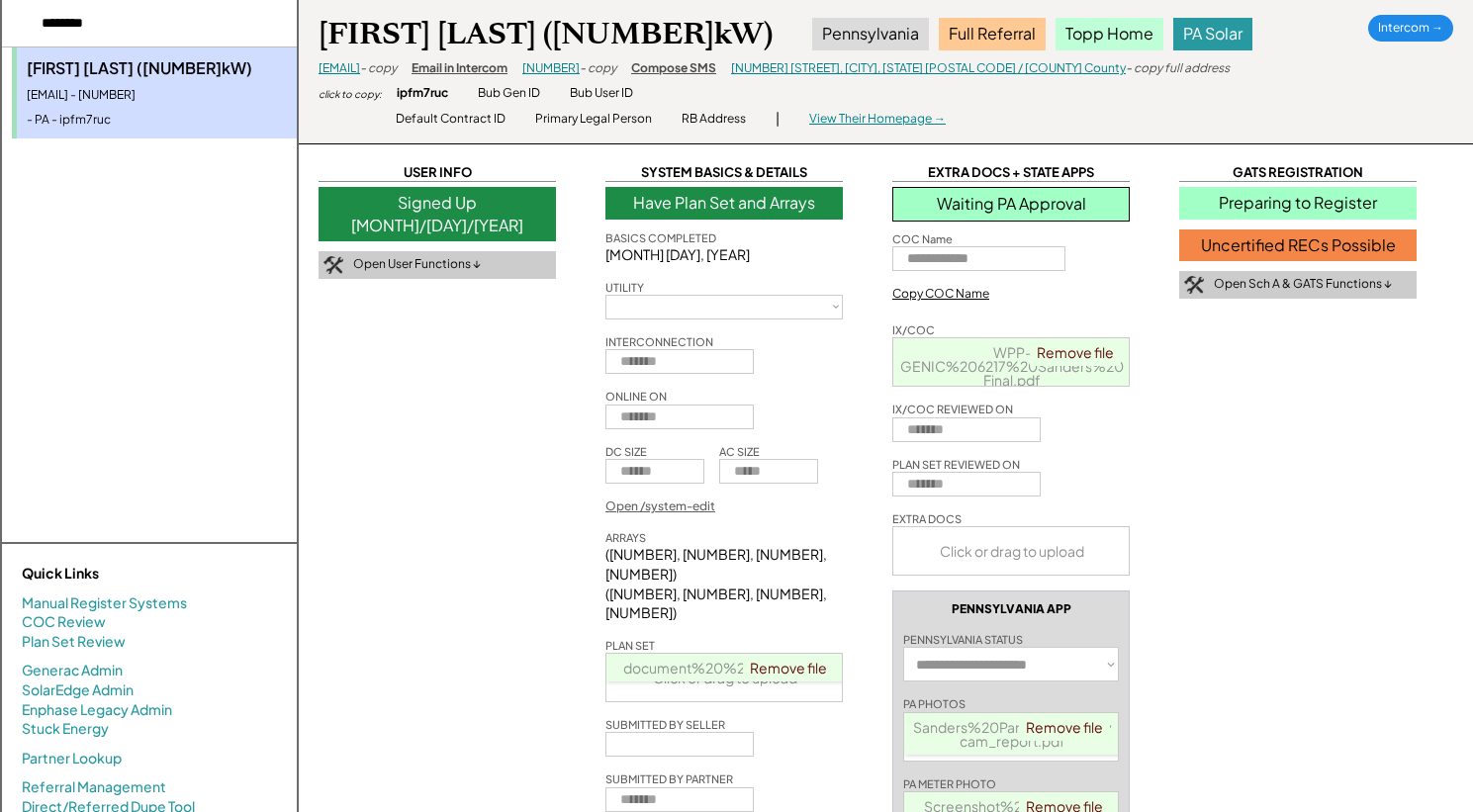 click on "Preparing to Register" at bounding box center [1298, 203] 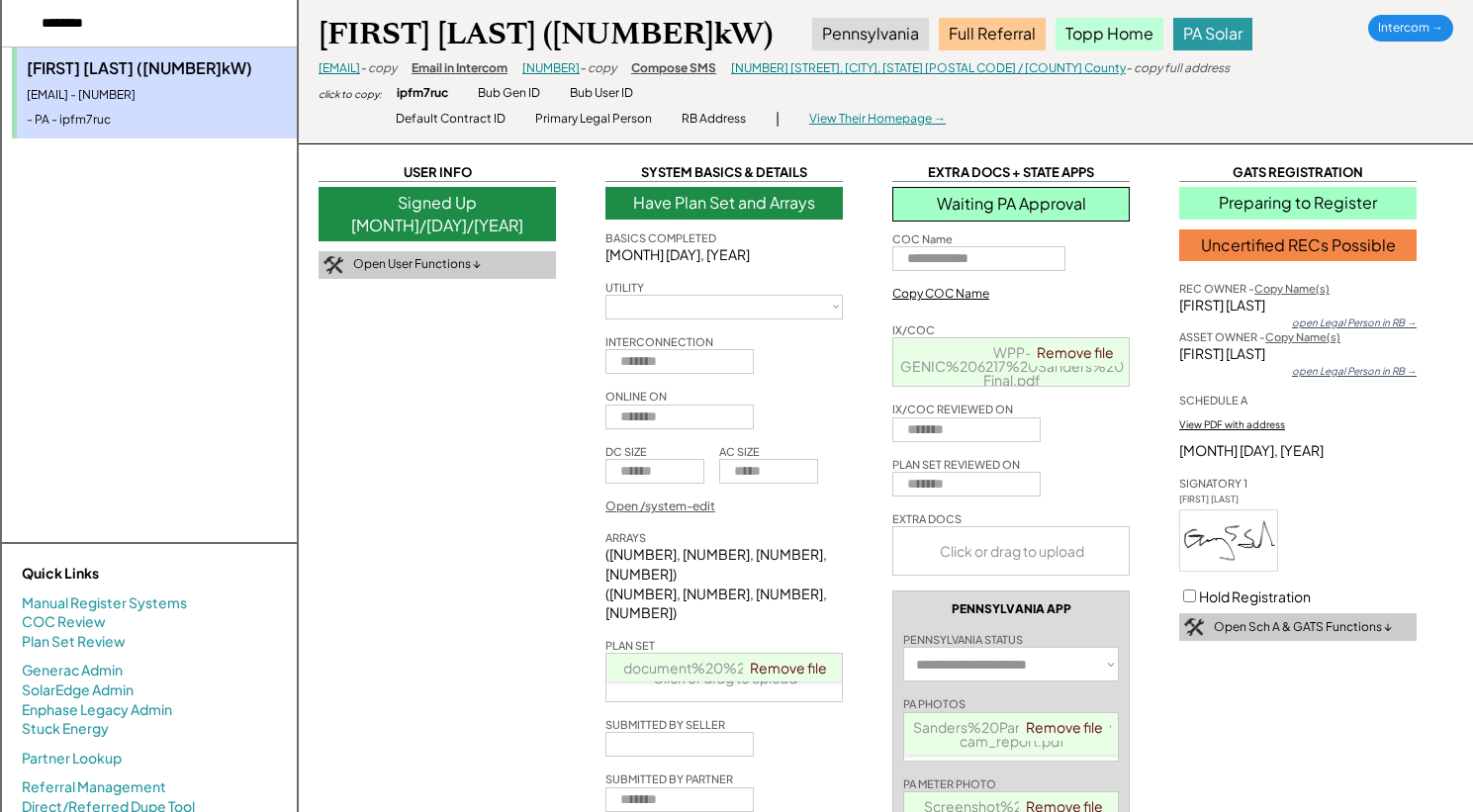 select on "**********" 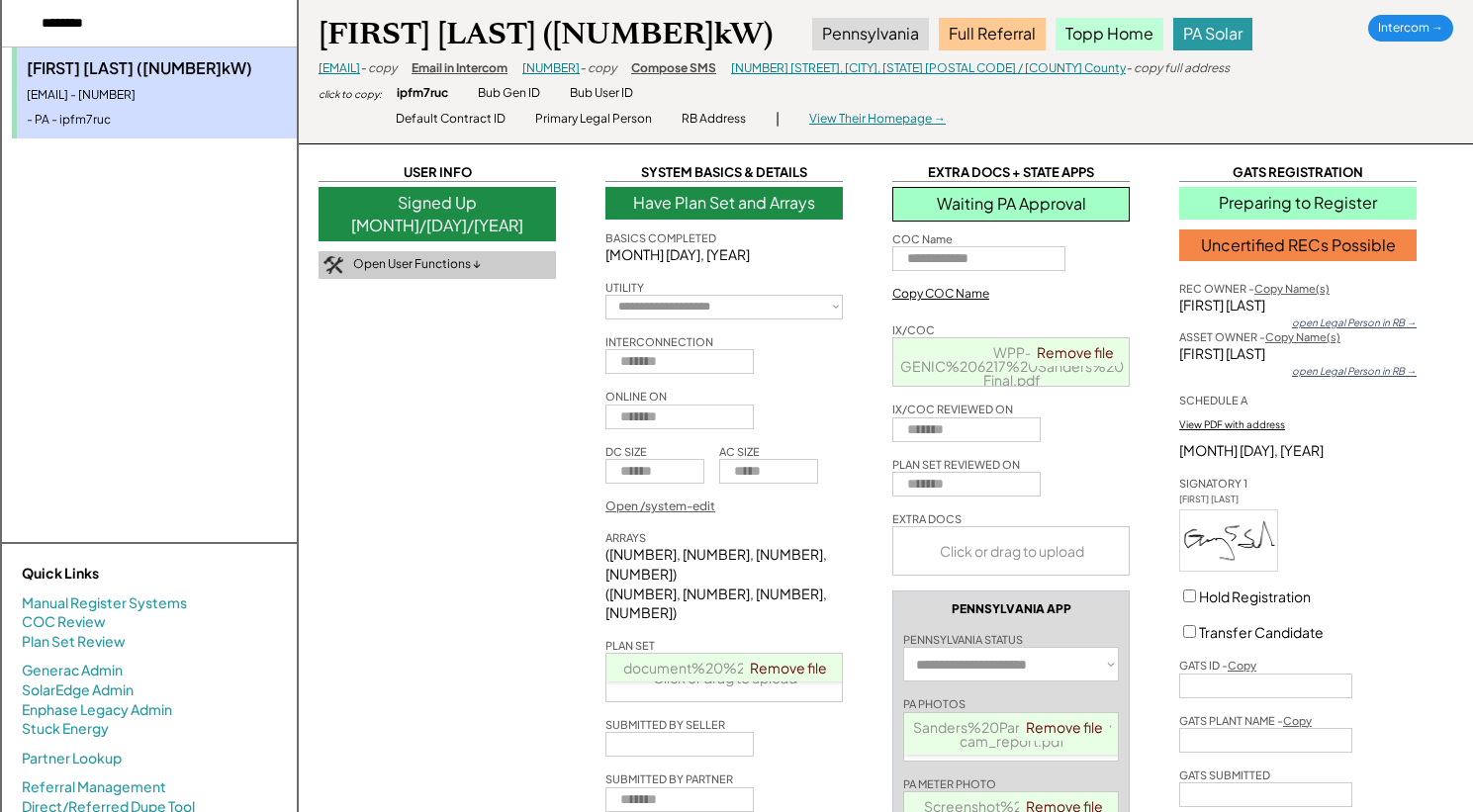 scroll, scrollTop: 202, scrollLeft: 0, axis: vertical 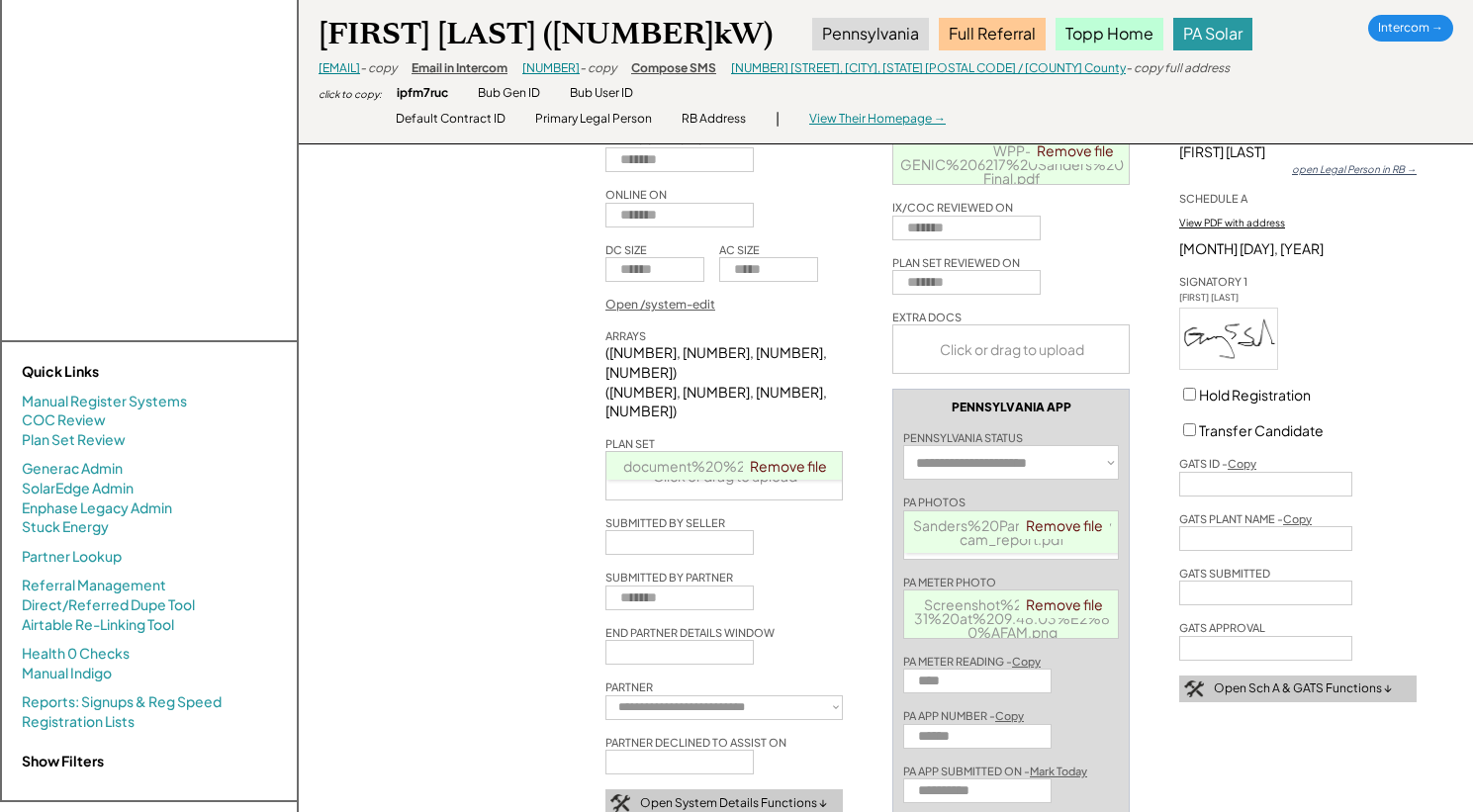 click on "document%20%2866%29.pdf" at bounding box center [725, 466] 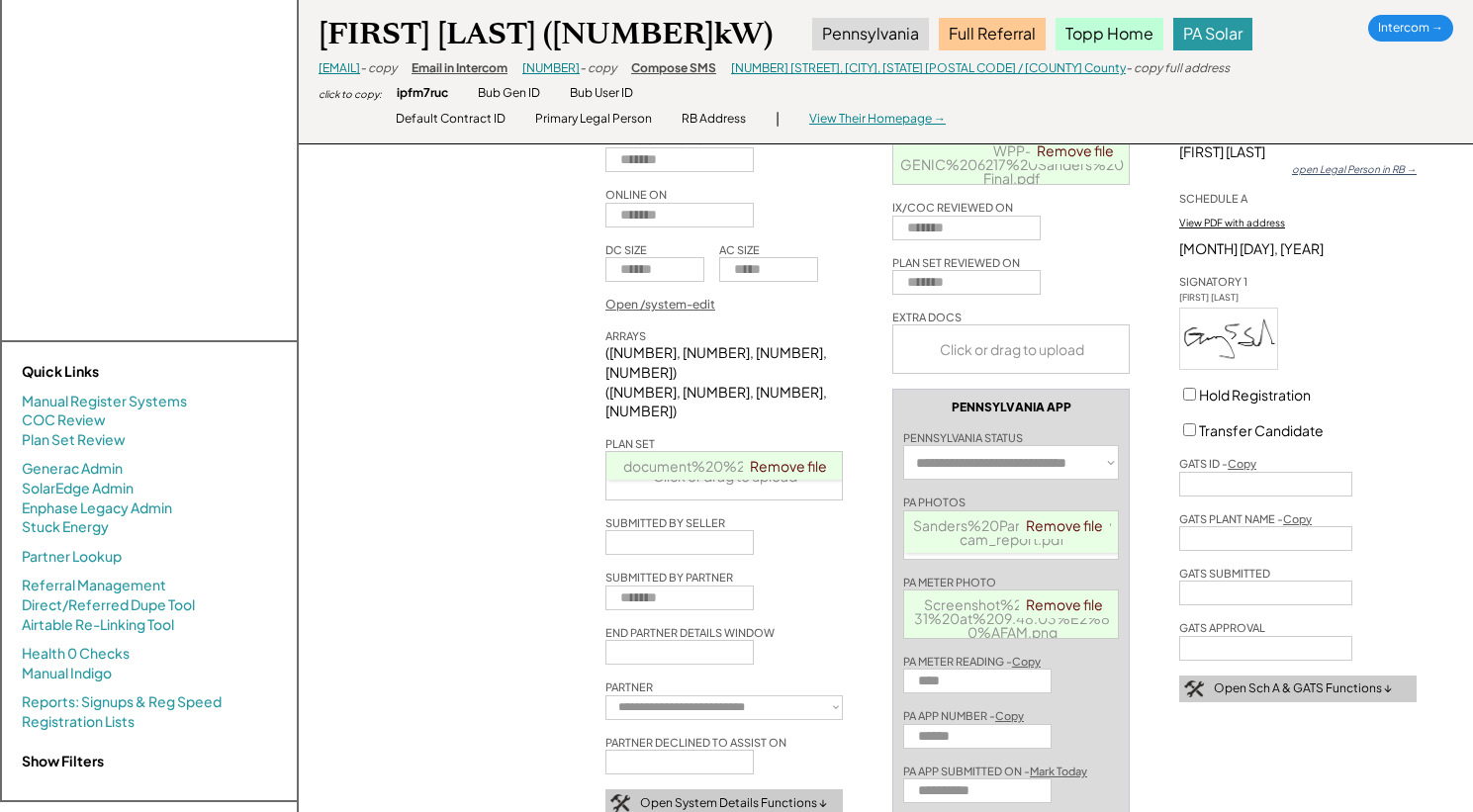 type 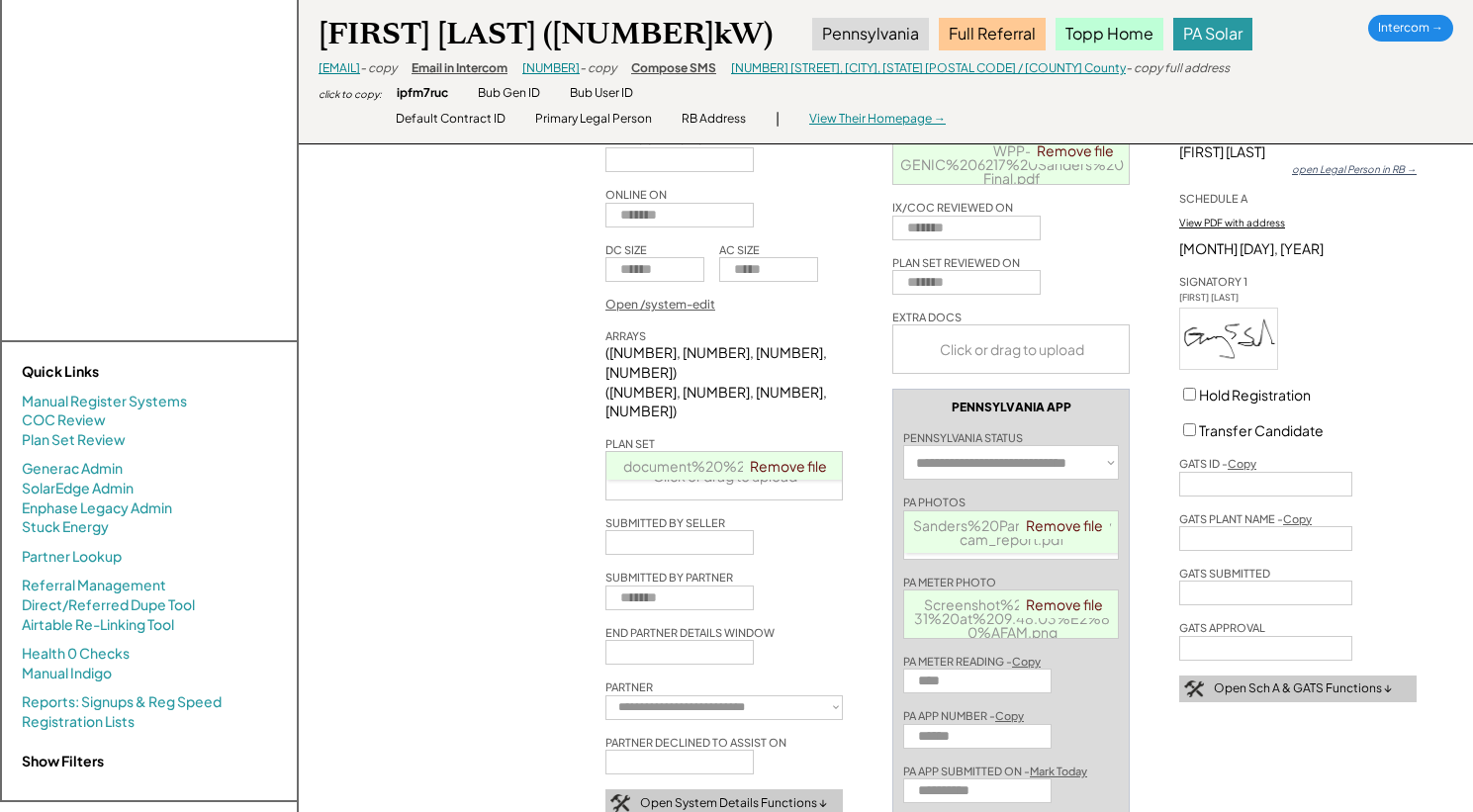 click on "550 Scarlet Cir, Greencastle, PA 17225 / Franklin County" at bounding box center (928, 67) 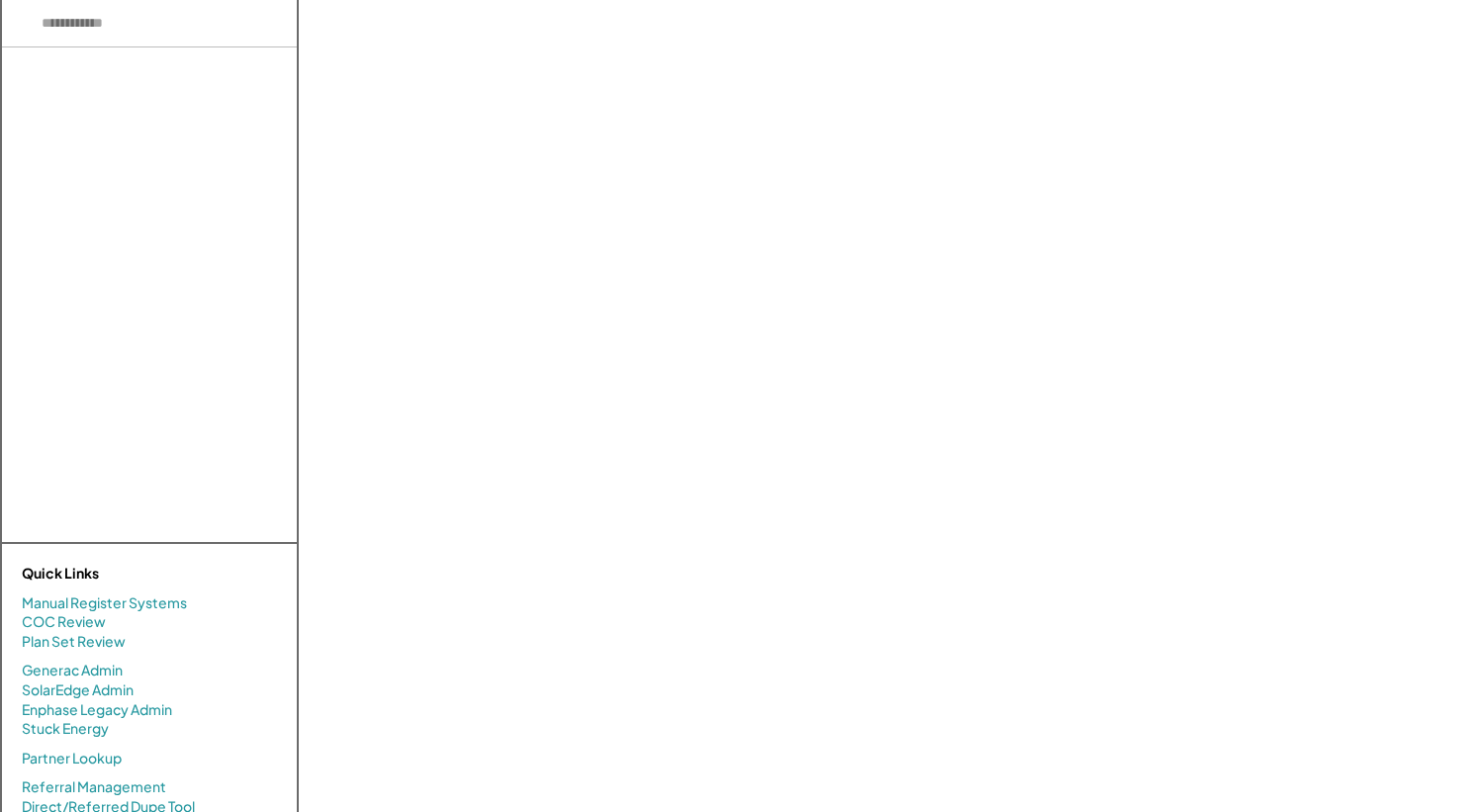 scroll, scrollTop: 0, scrollLeft: 0, axis: both 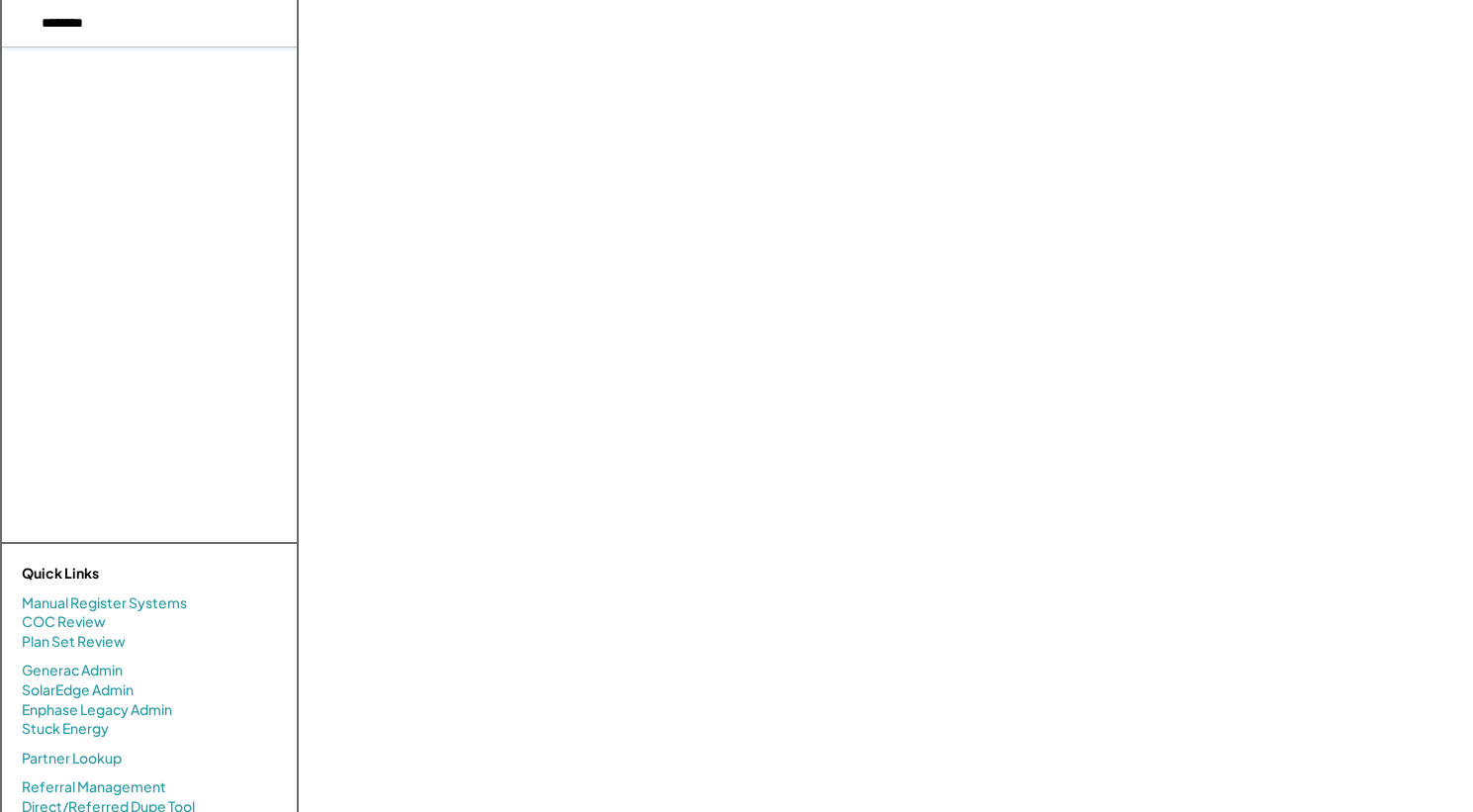 type on "********" 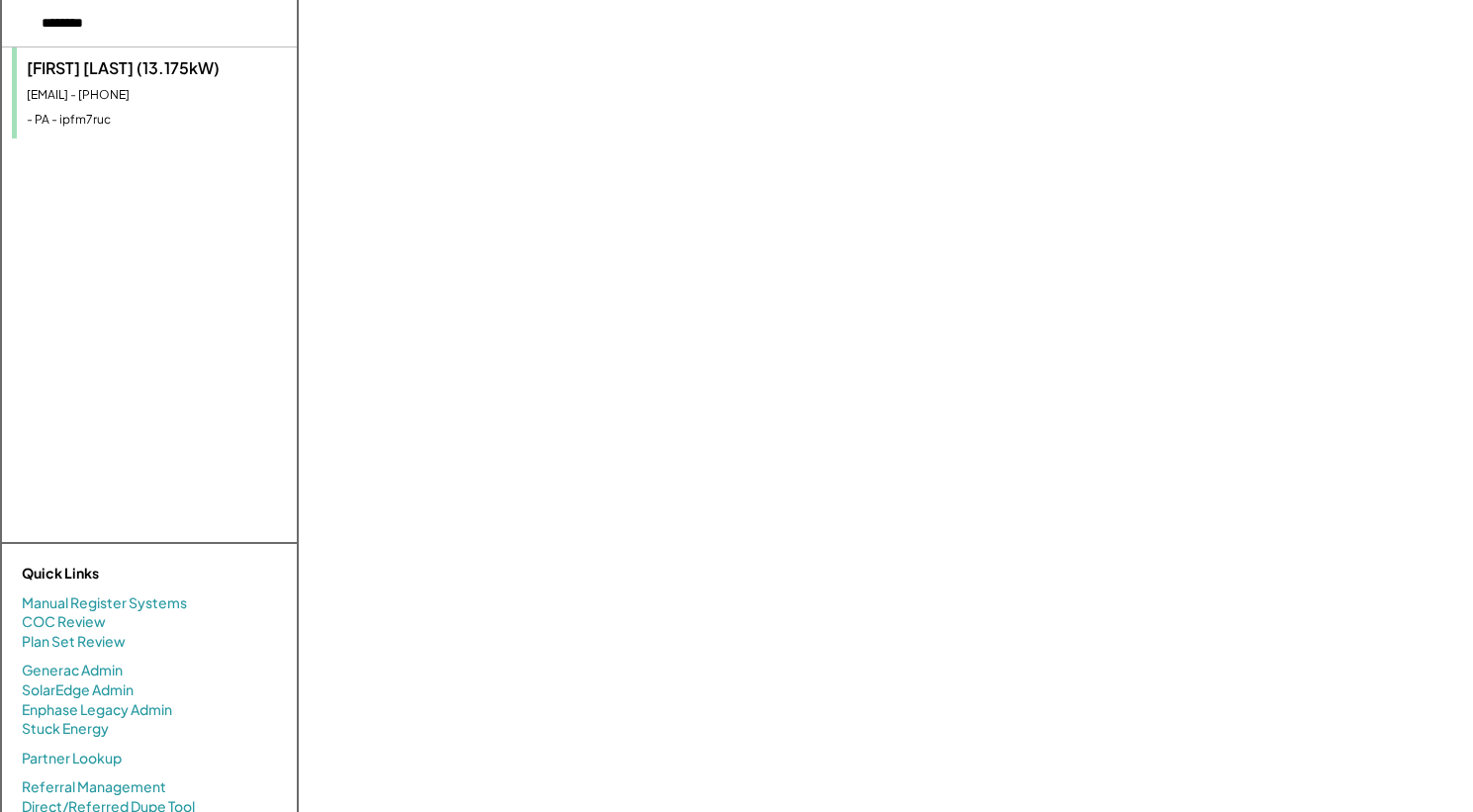 click on "[EMAIL] - [NUMBER]" at bounding box center [156, 95] 